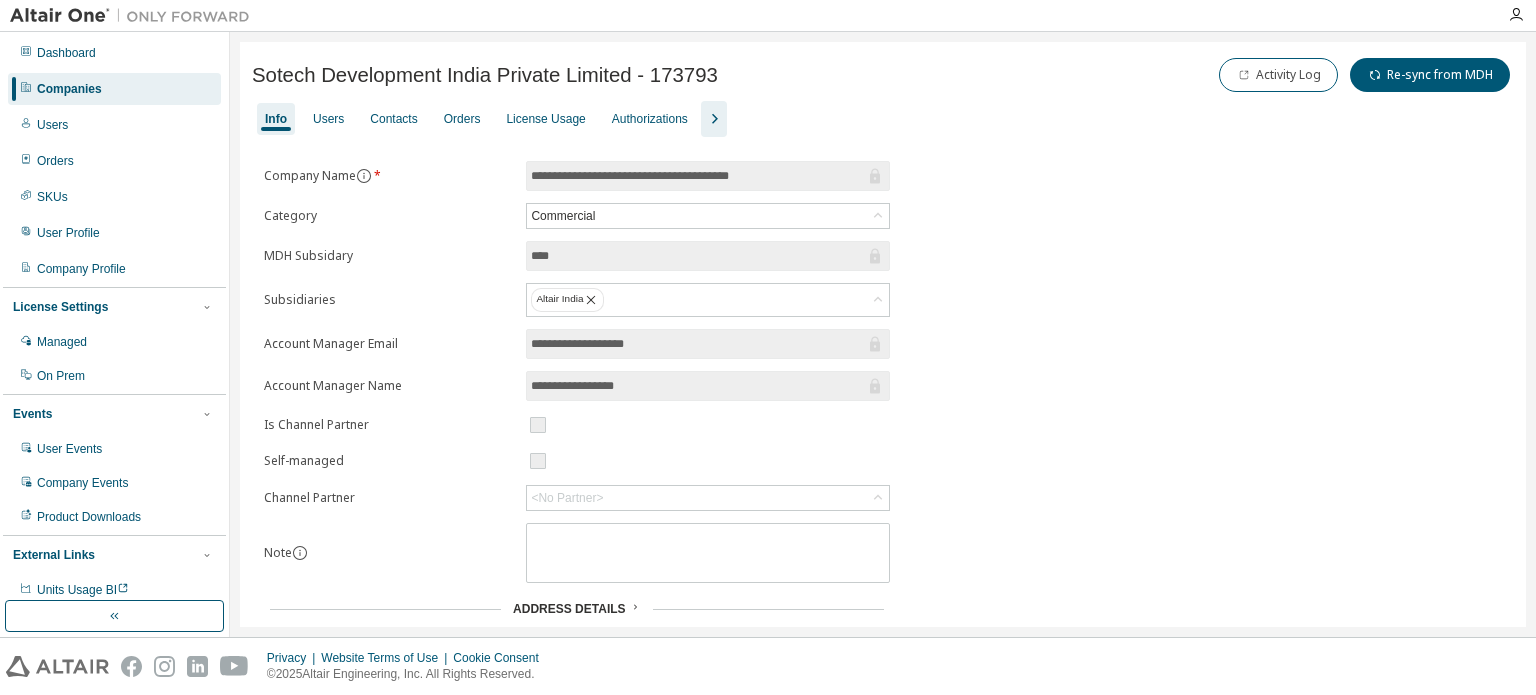 scroll, scrollTop: 0, scrollLeft: 0, axis: both 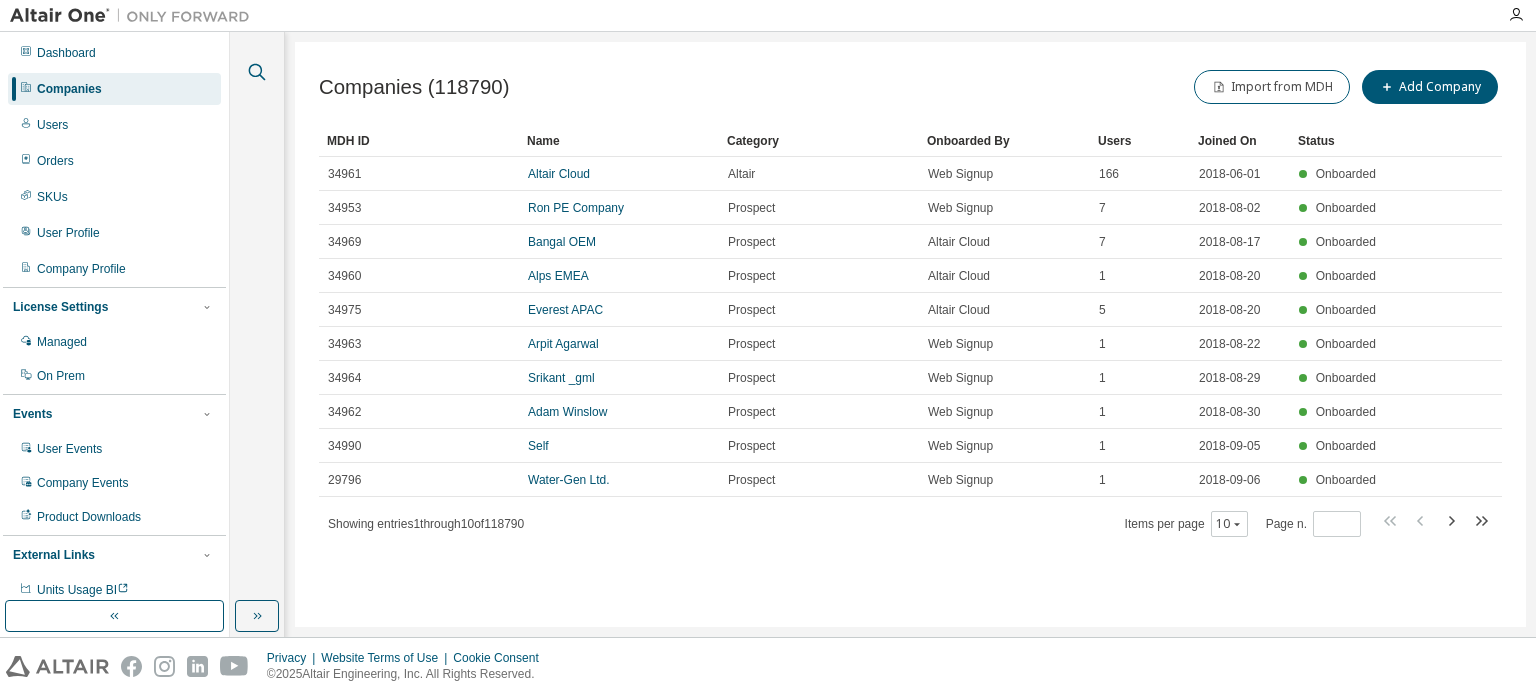 click 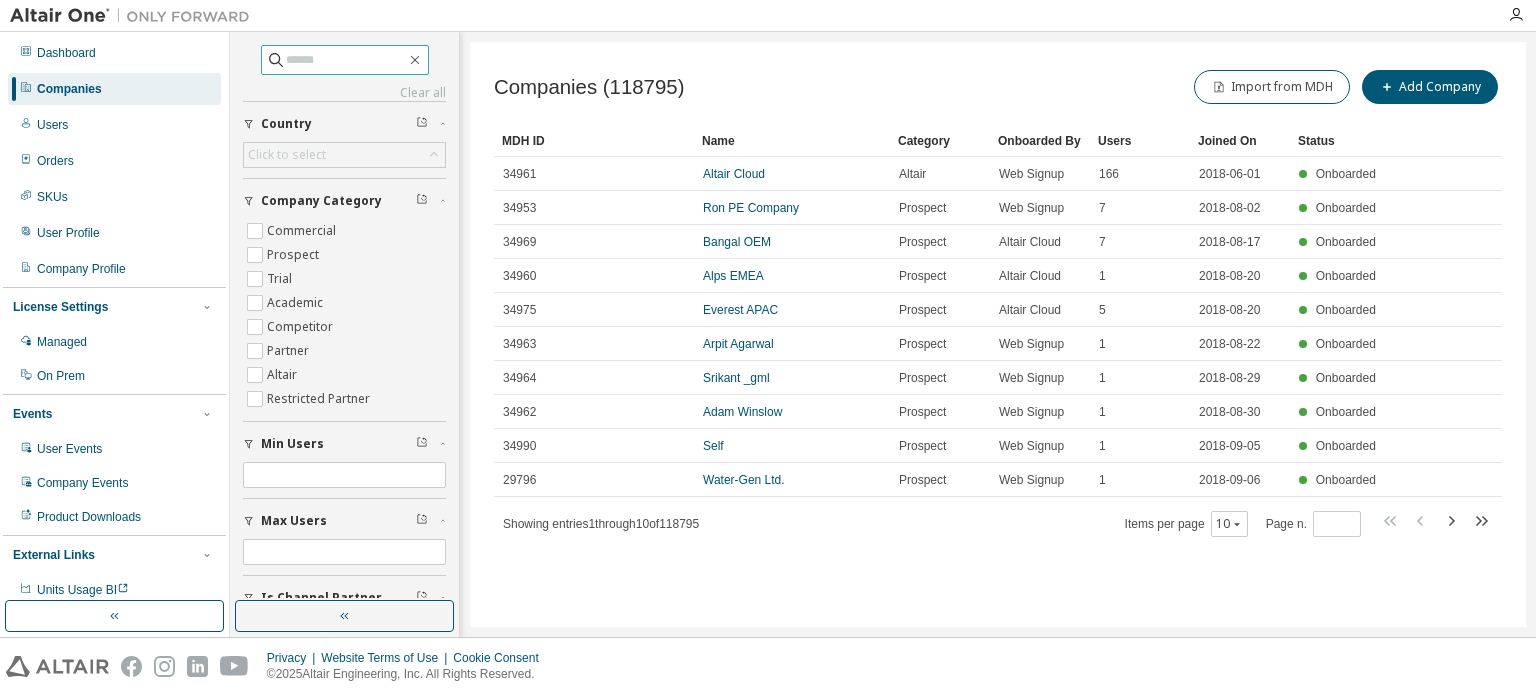 click at bounding box center (346, 60) 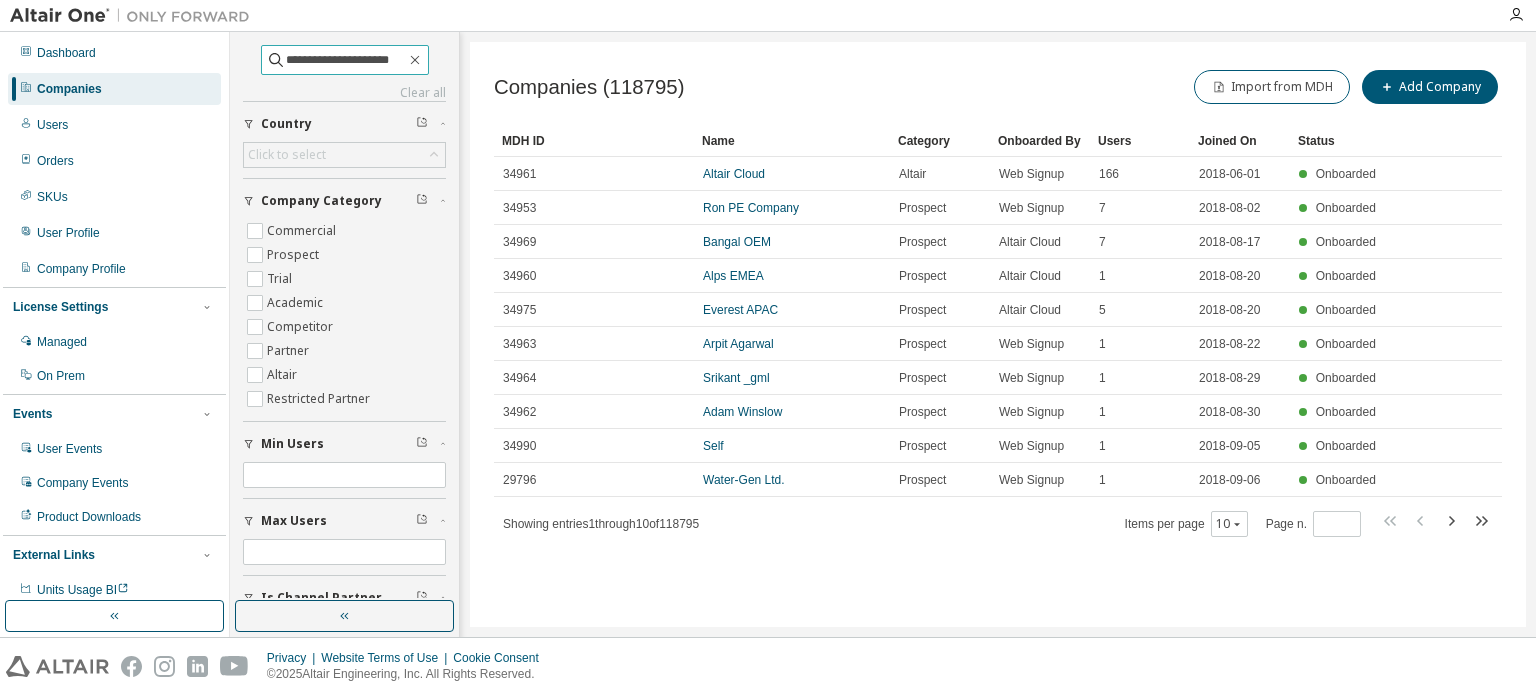 type on "**********" 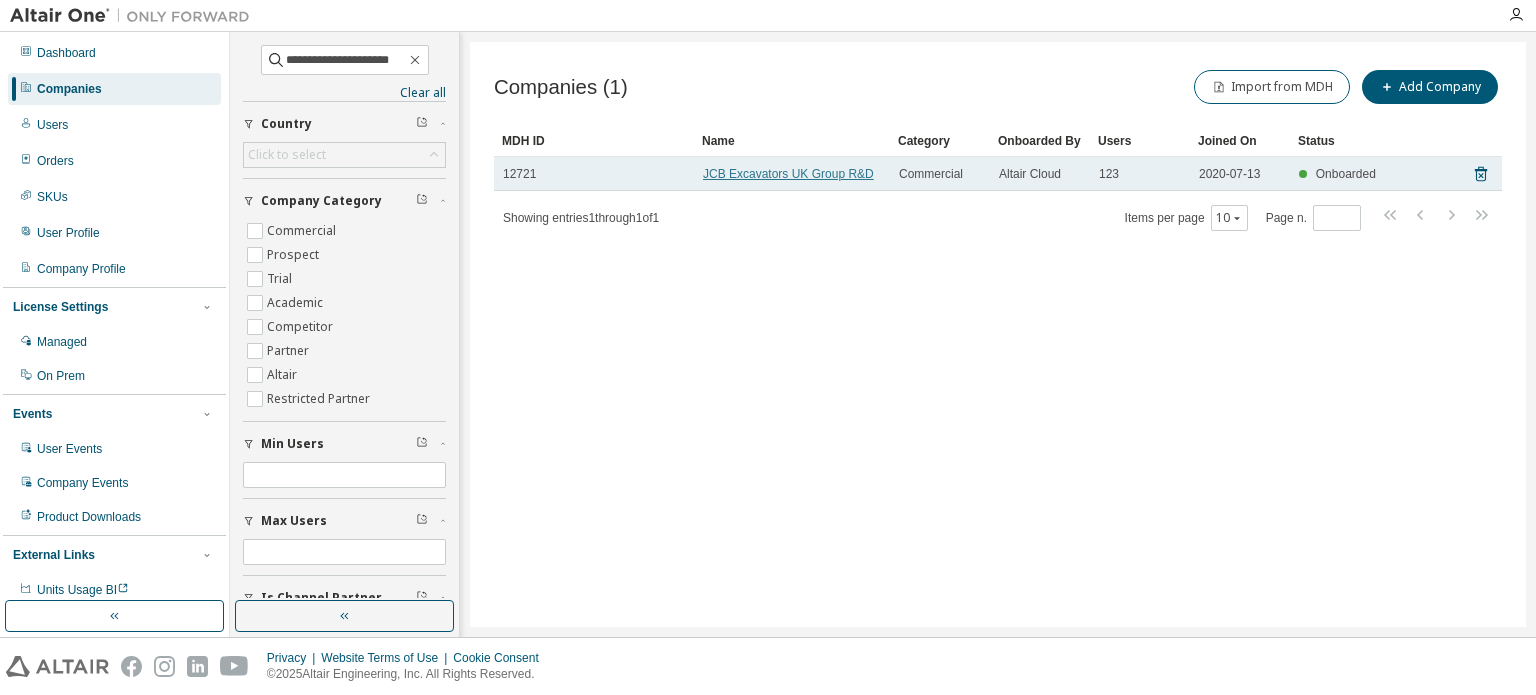 click on "JCB Excavators UK Group R&D" at bounding box center (788, 174) 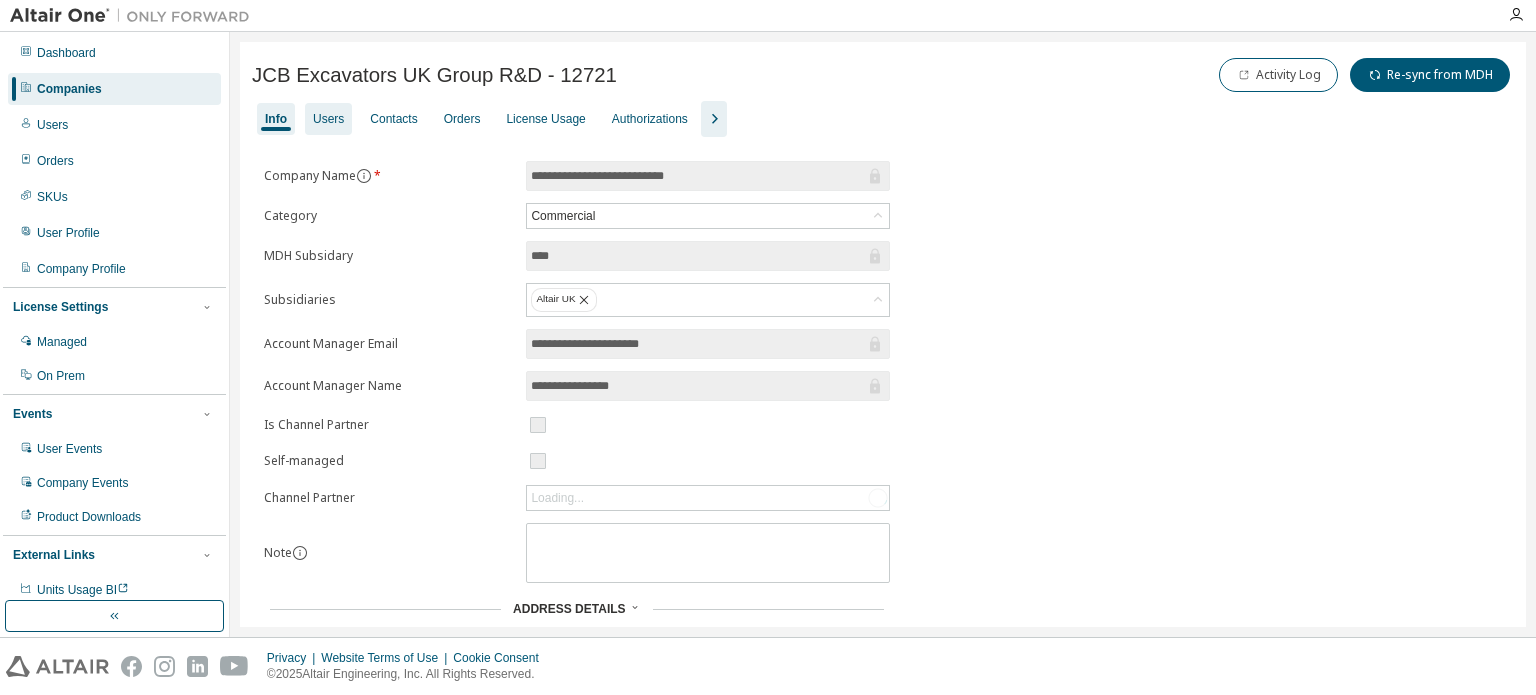 click on "Users" at bounding box center (328, 119) 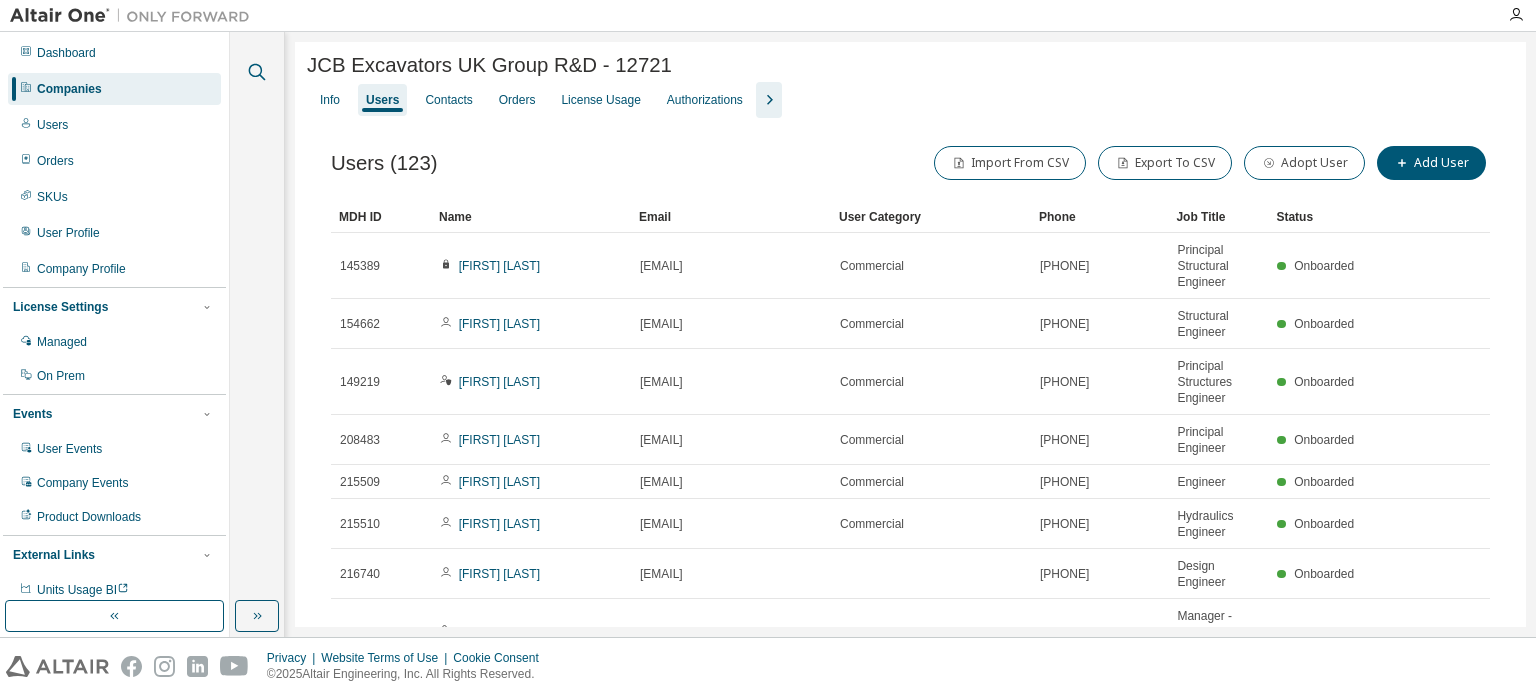 click 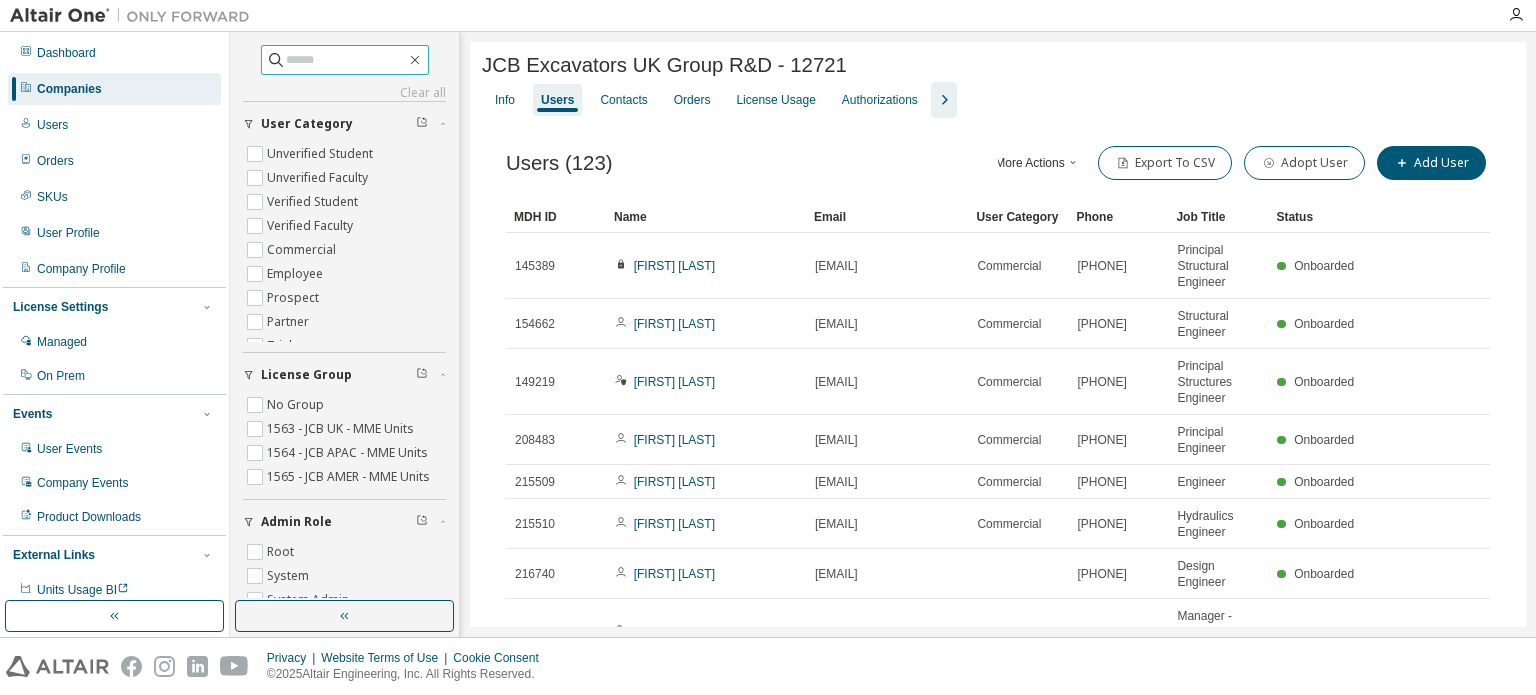 click at bounding box center (346, 60) 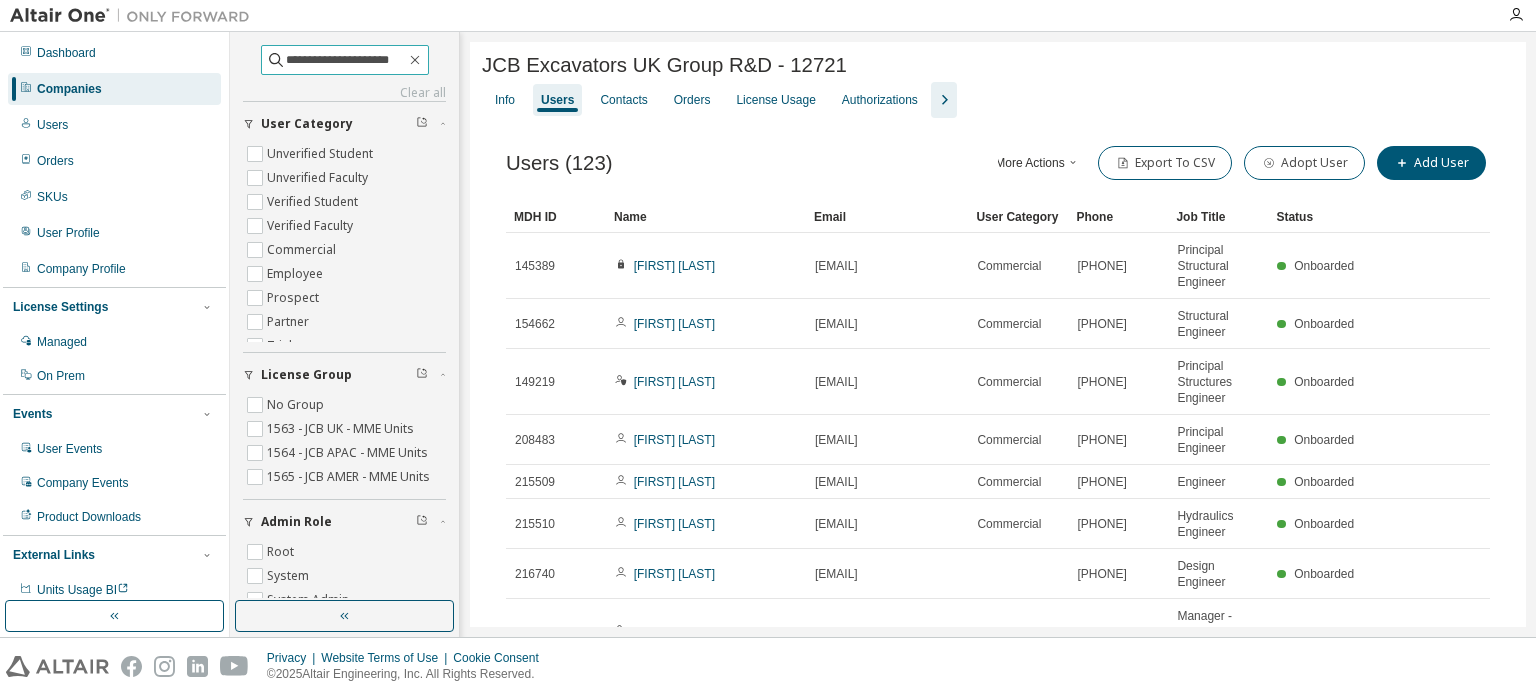type on "**********" 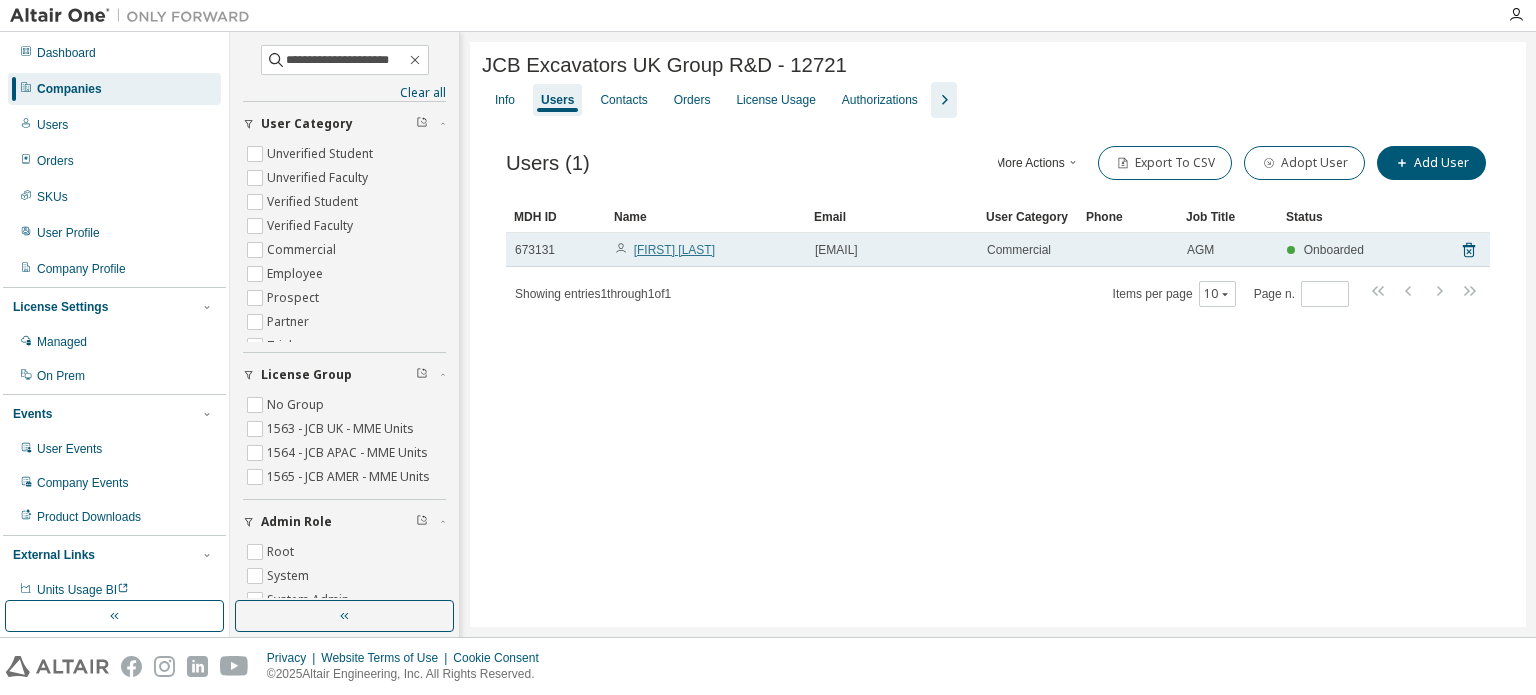 click on "[FIRST] [LAST]" at bounding box center [674, 250] 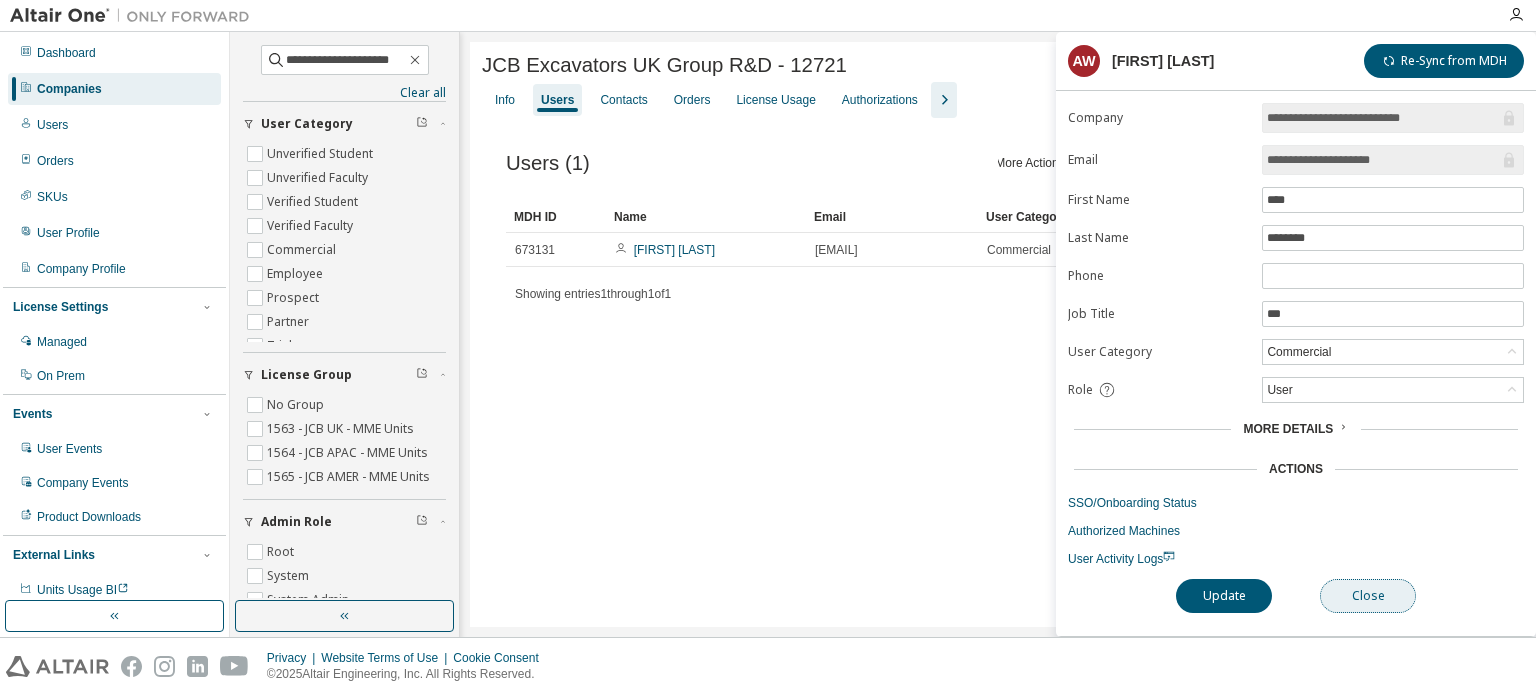 click on "Close" at bounding box center (1368, 596) 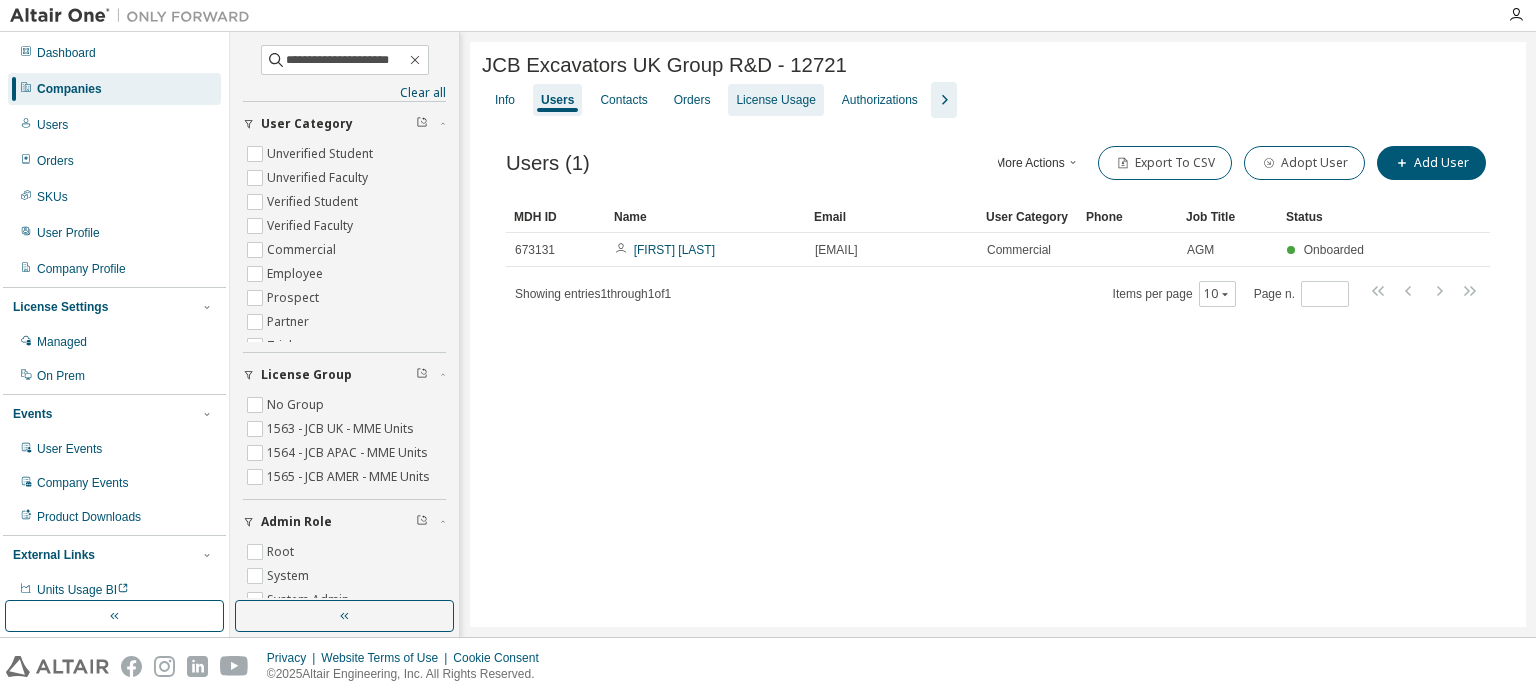 click on "License Usage" at bounding box center (775, 100) 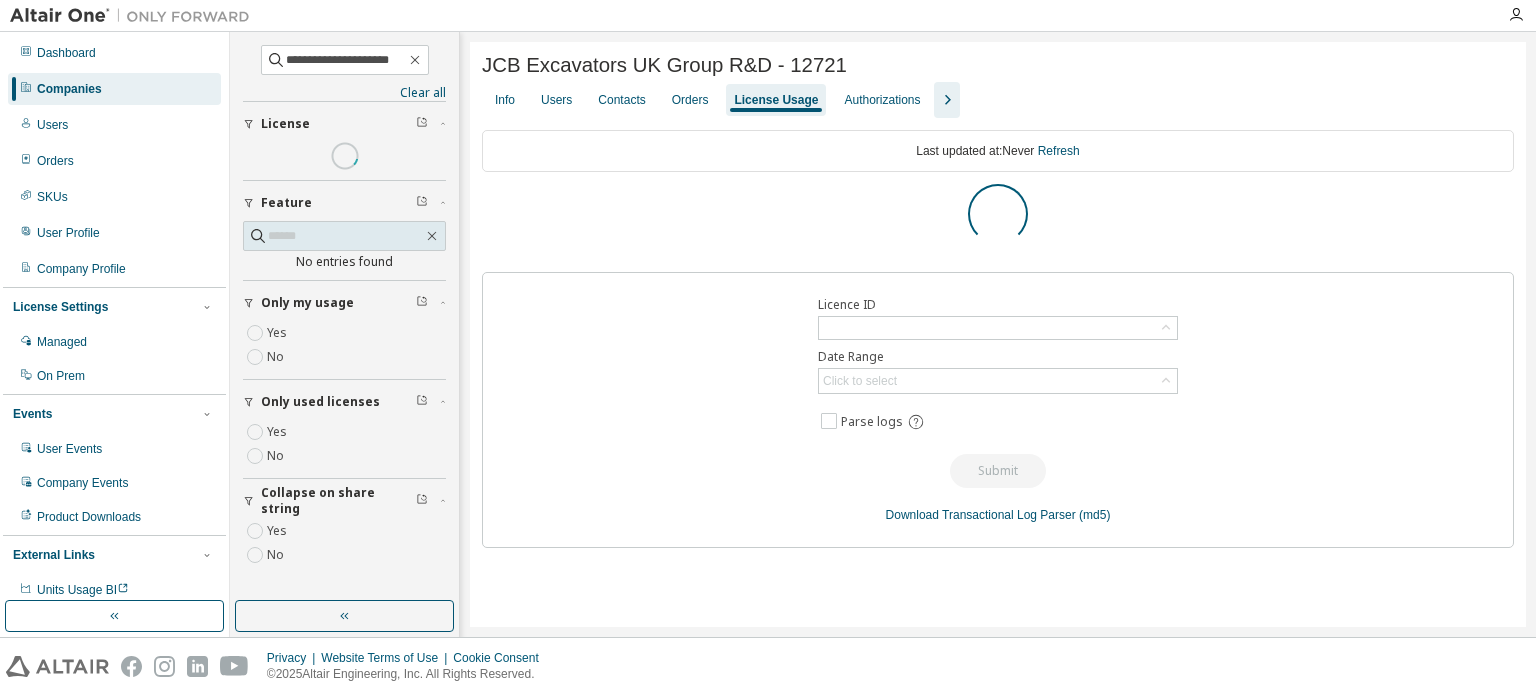 click 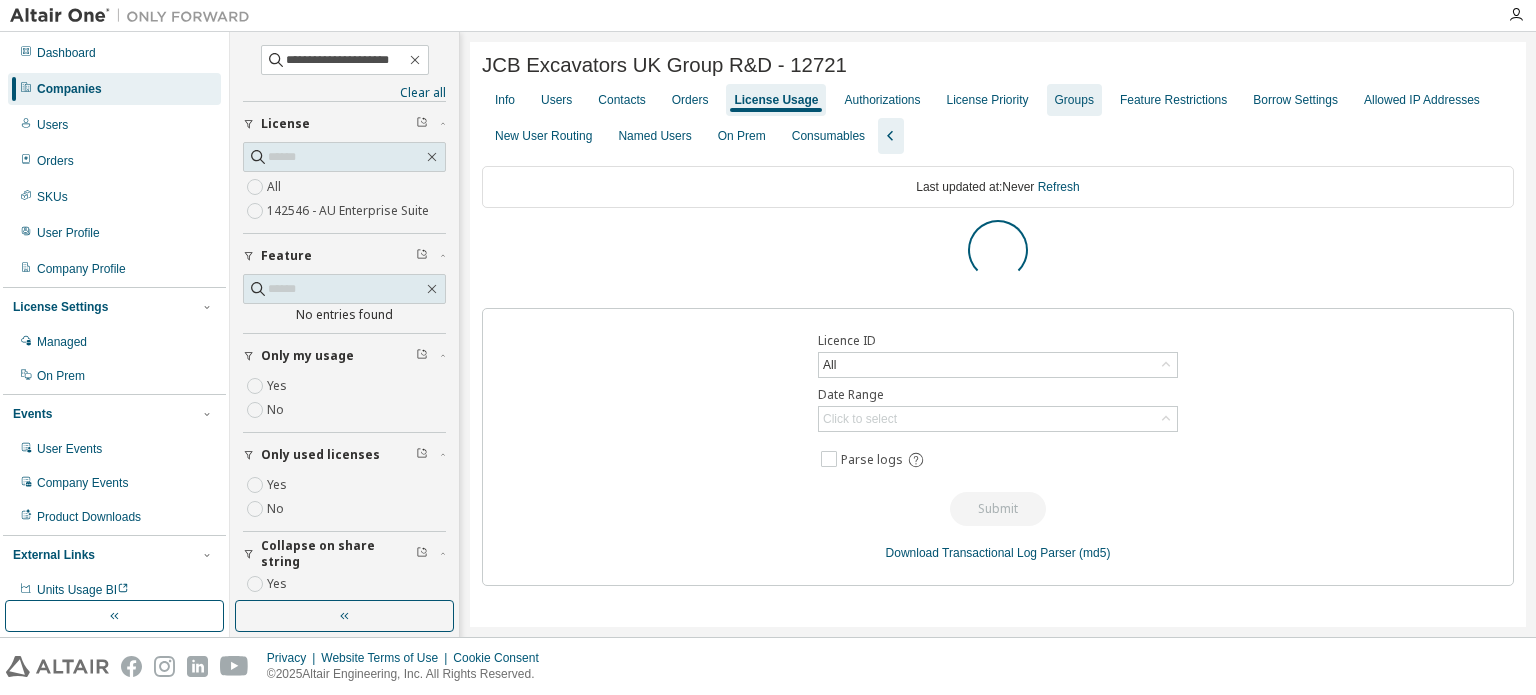 click on "Groups" at bounding box center [1074, 100] 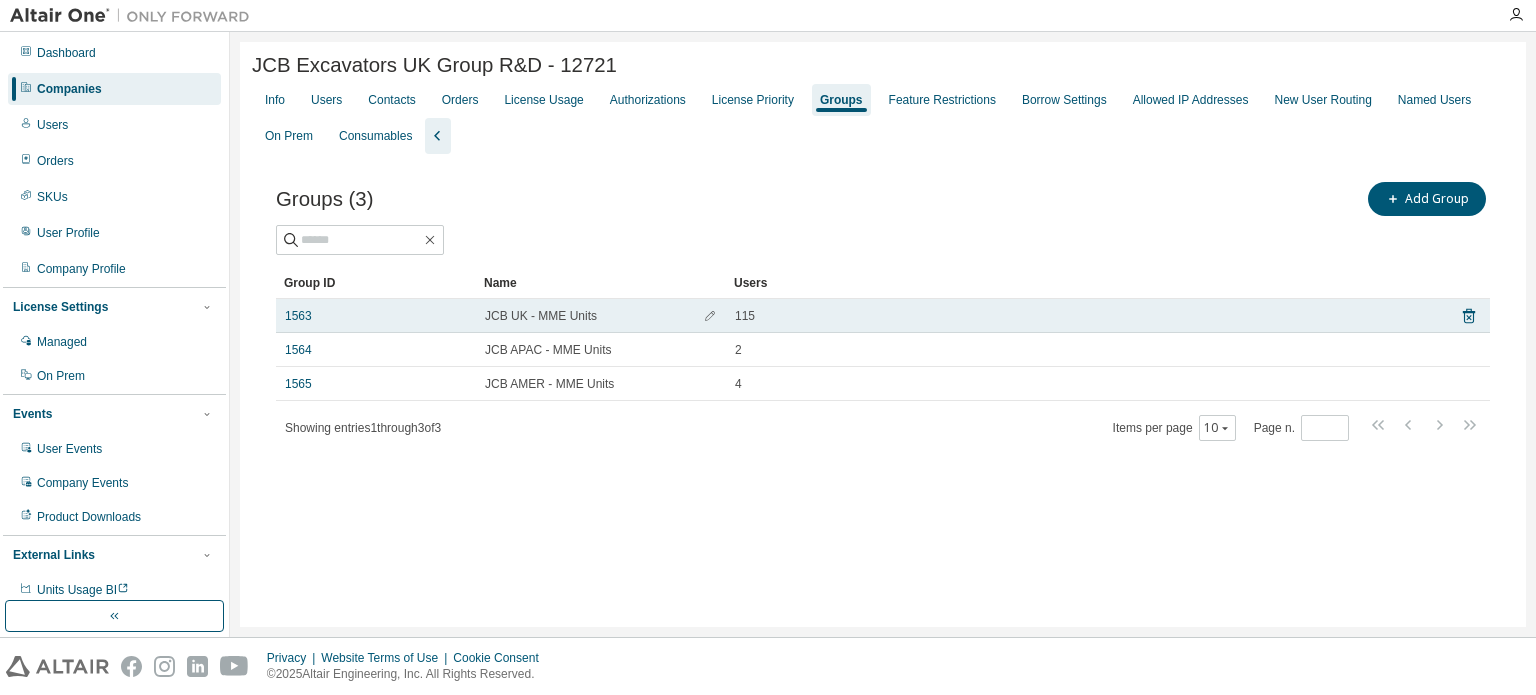 click on "JCB UK - MME Units" at bounding box center (541, 316) 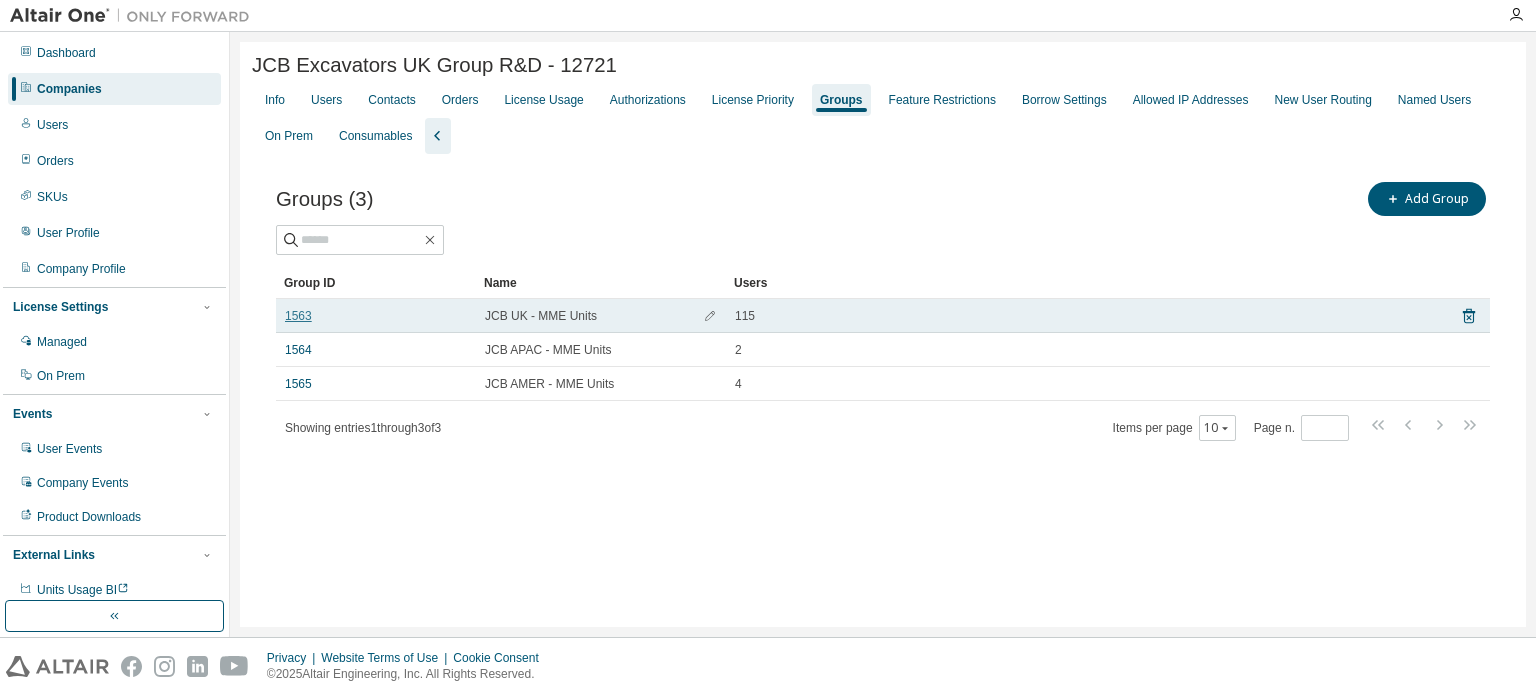 click on "1563" at bounding box center (298, 316) 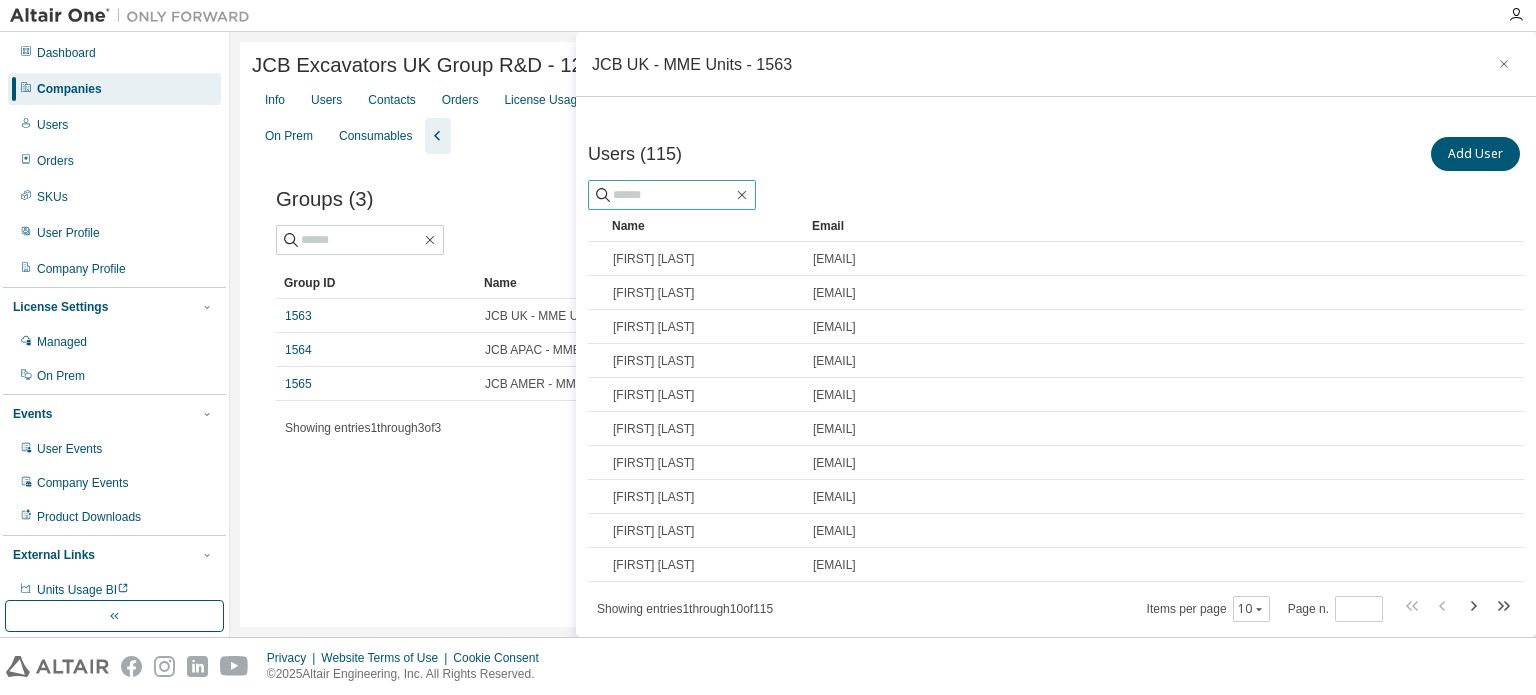 paste on "**********" 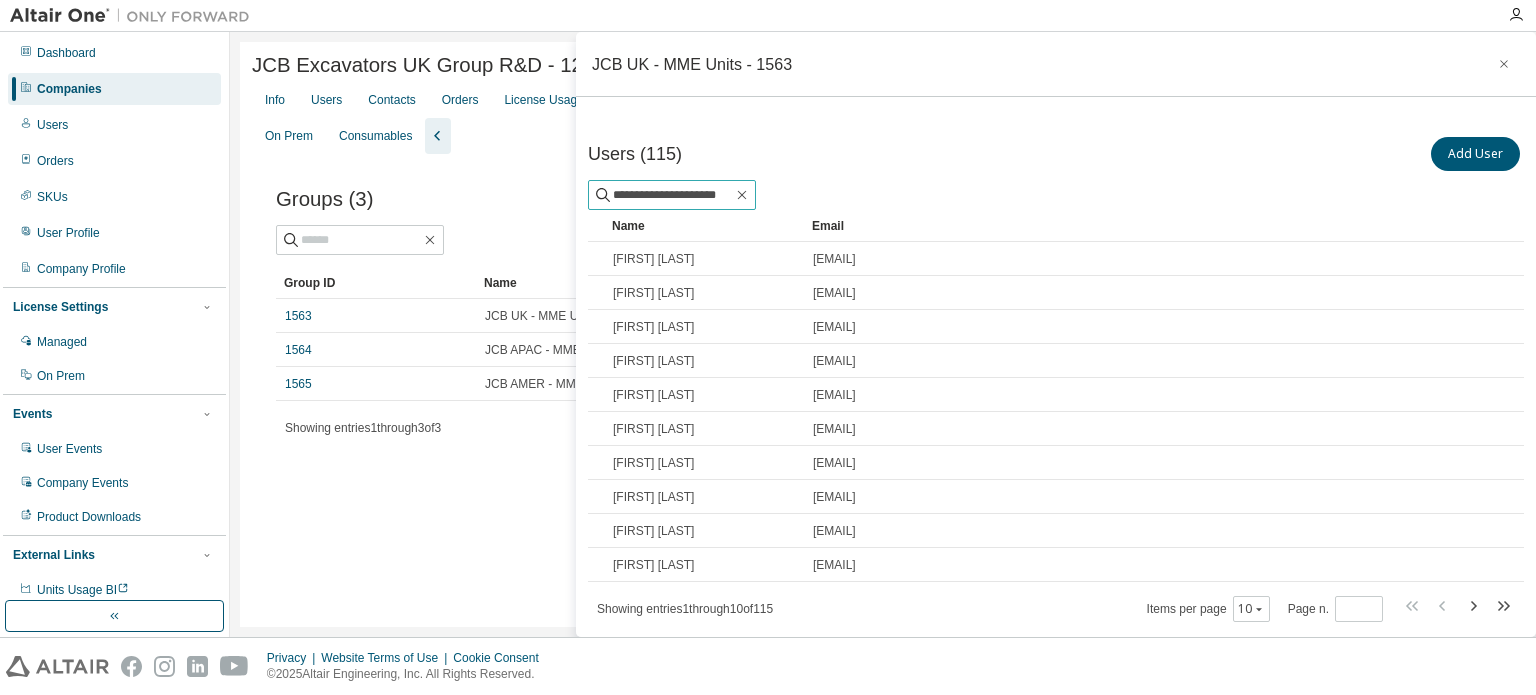 click on "**********" at bounding box center (673, 195) 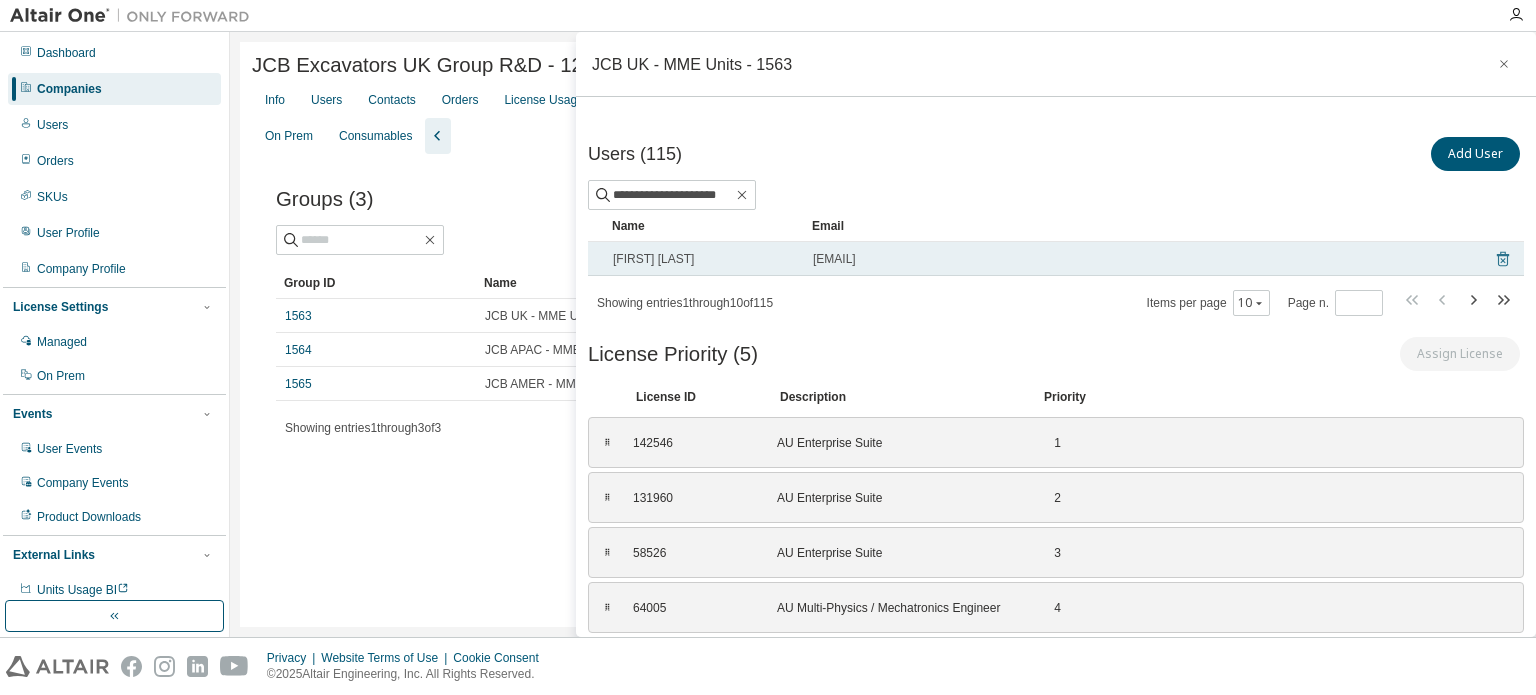 click 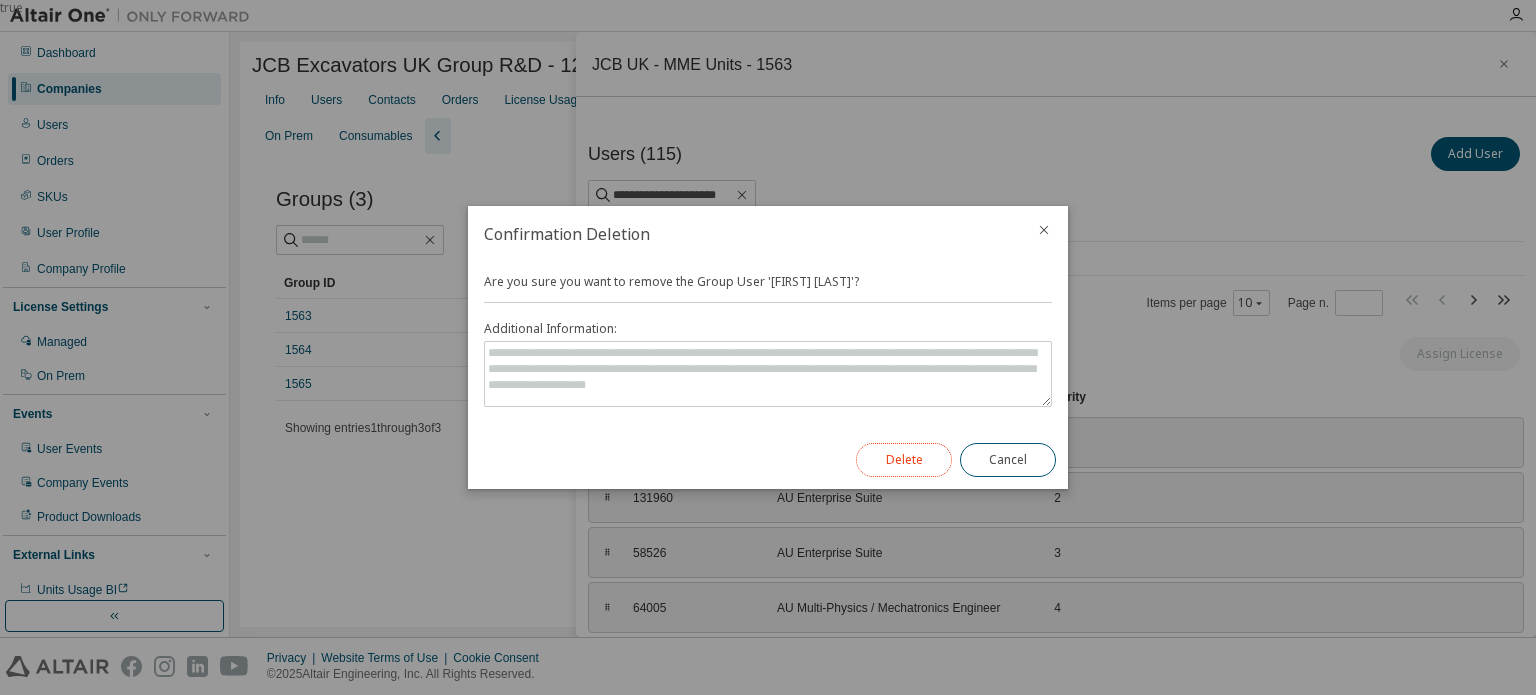 click on "Delete" at bounding box center [904, 460] 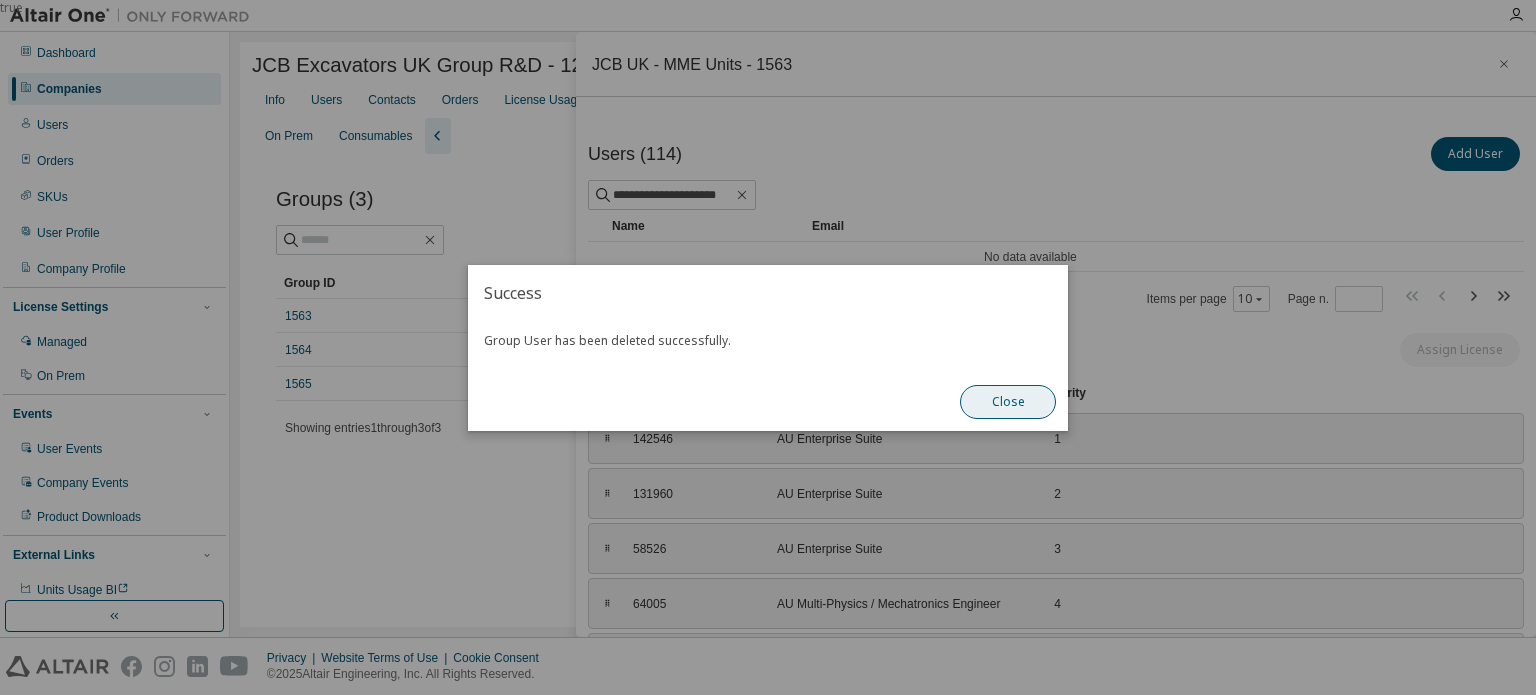 click on "Close" at bounding box center (1008, 402) 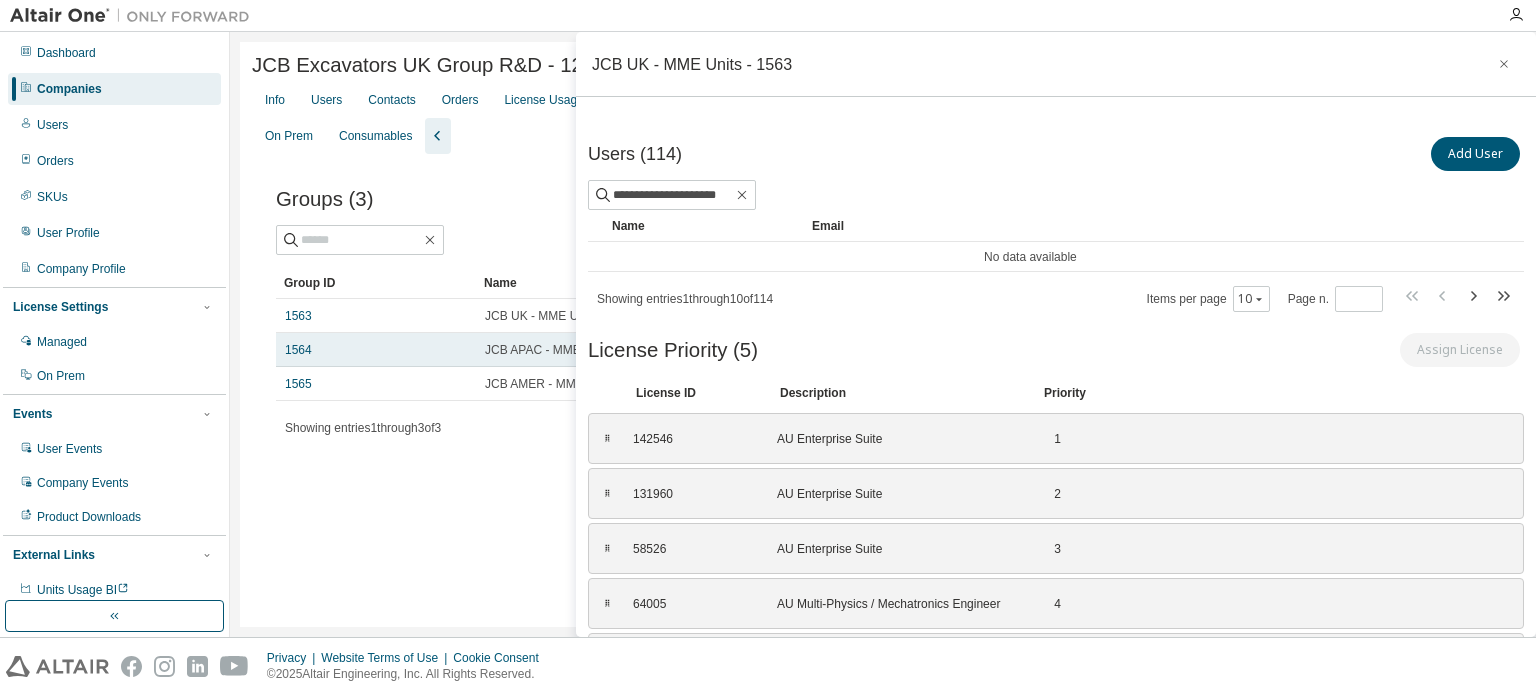 click on "JCB APAC - MME Units" at bounding box center [548, 350] 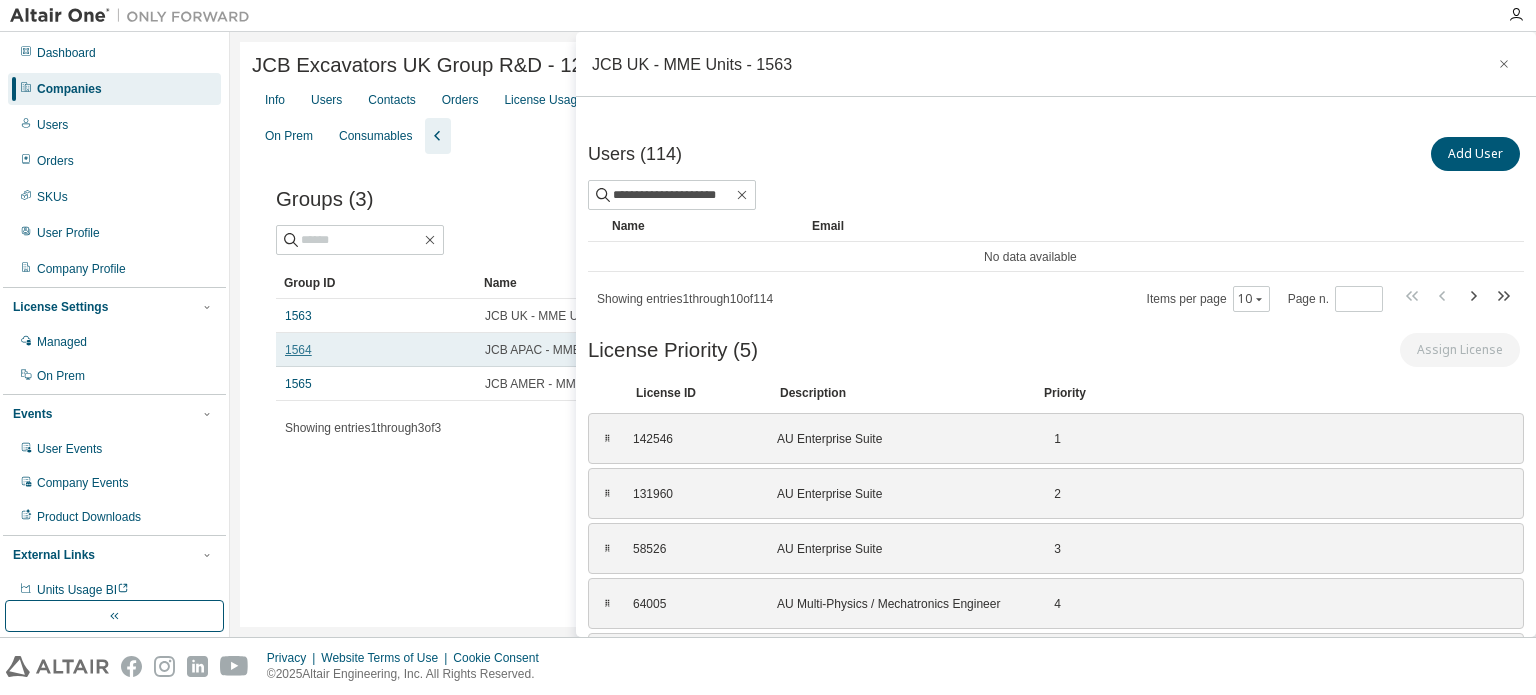 click on "1564" at bounding box center [298, 350] 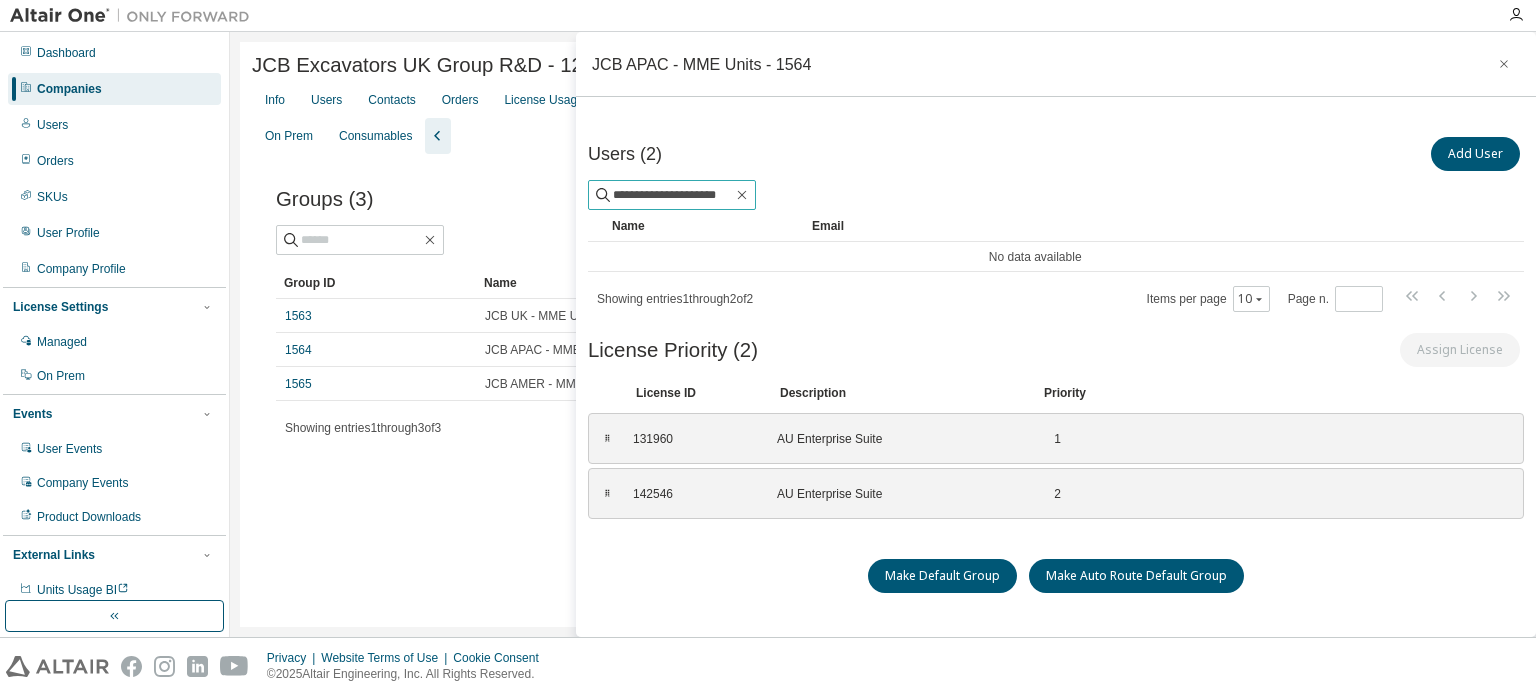 click on "**********" at bounding box center (673, 195) 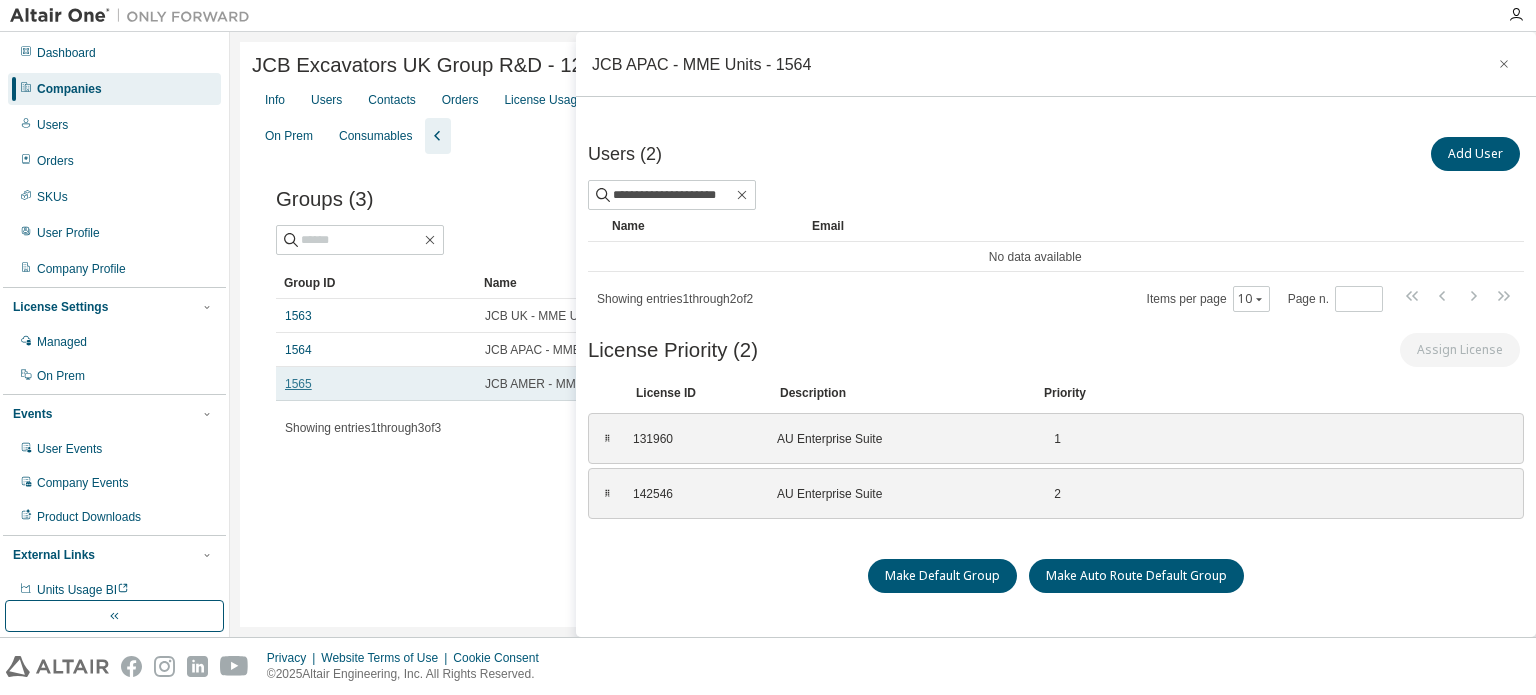 click on "1565" at bounding box center [298, 384] 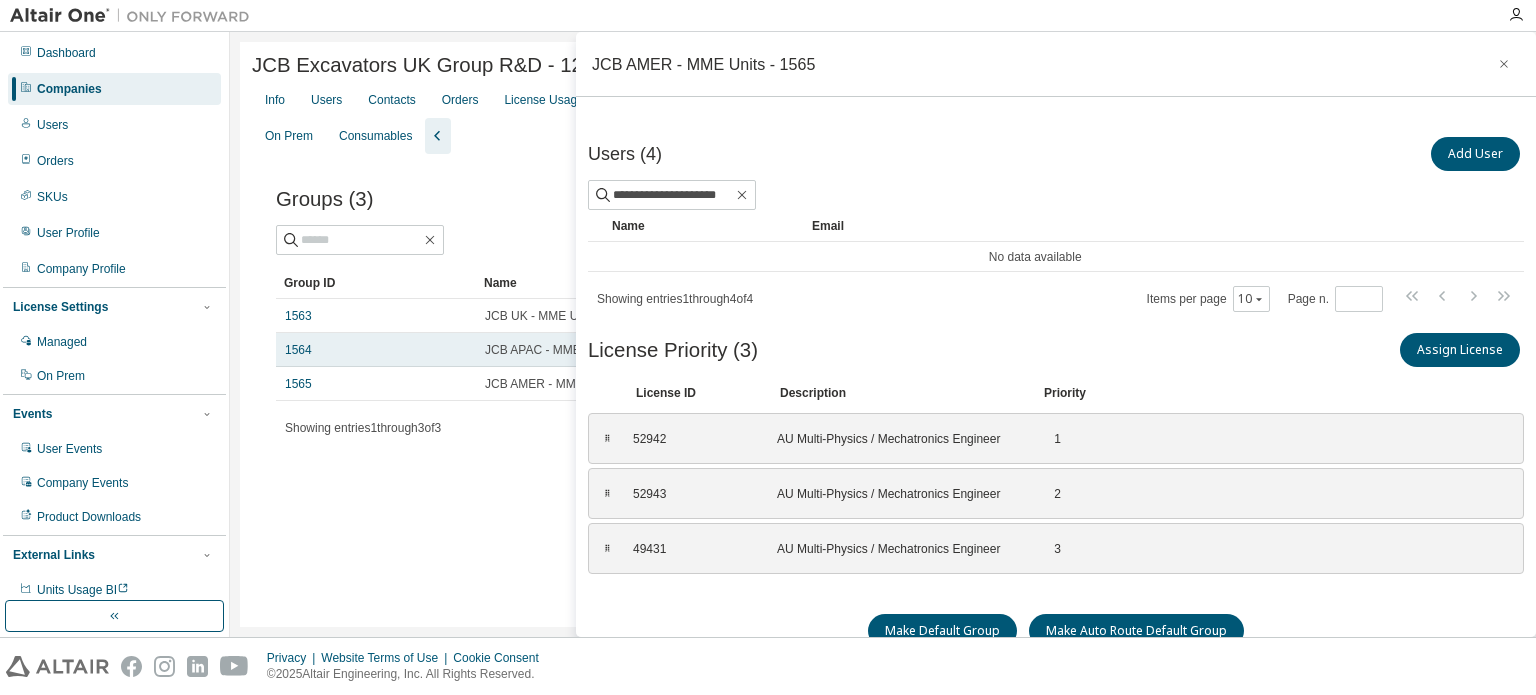 click on "1564" at bounding box center (376, 350) 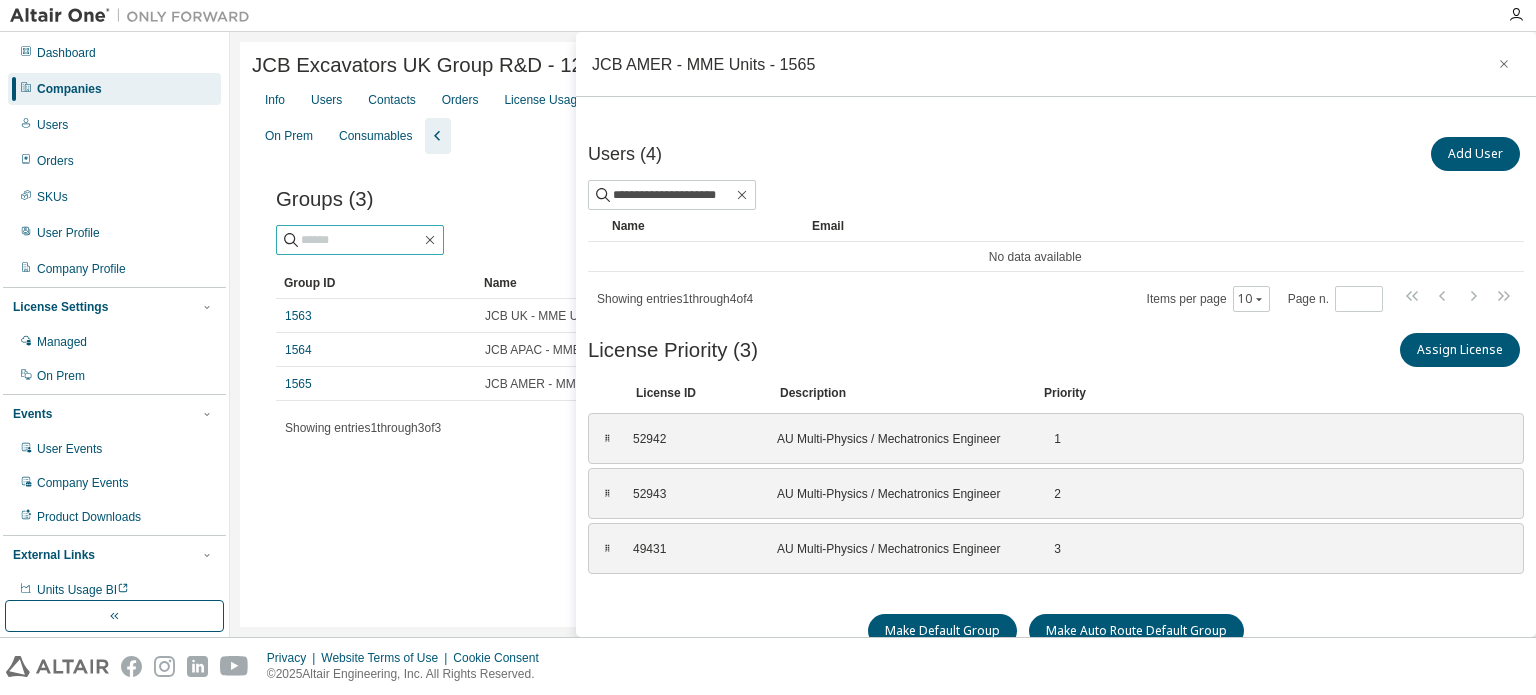 click at bounding box center (361, 240) 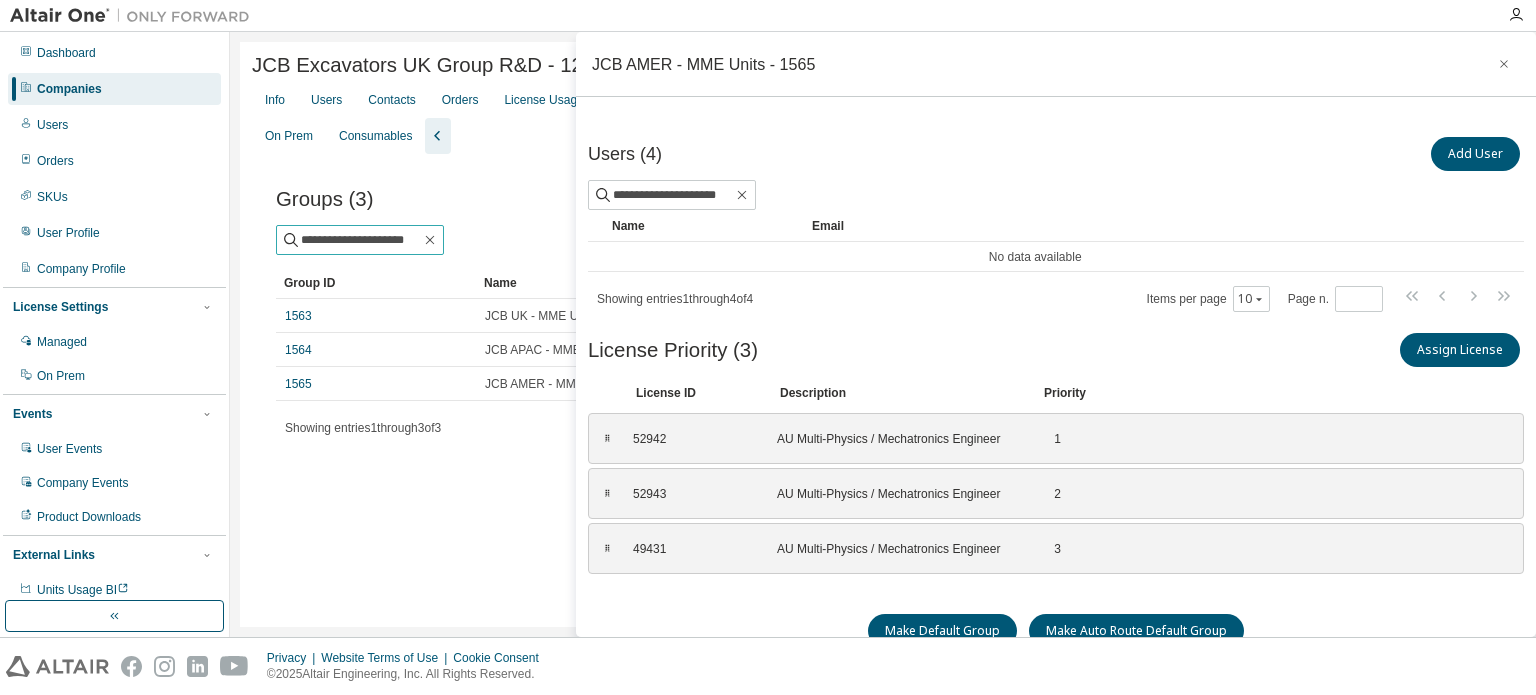 type on "**********" 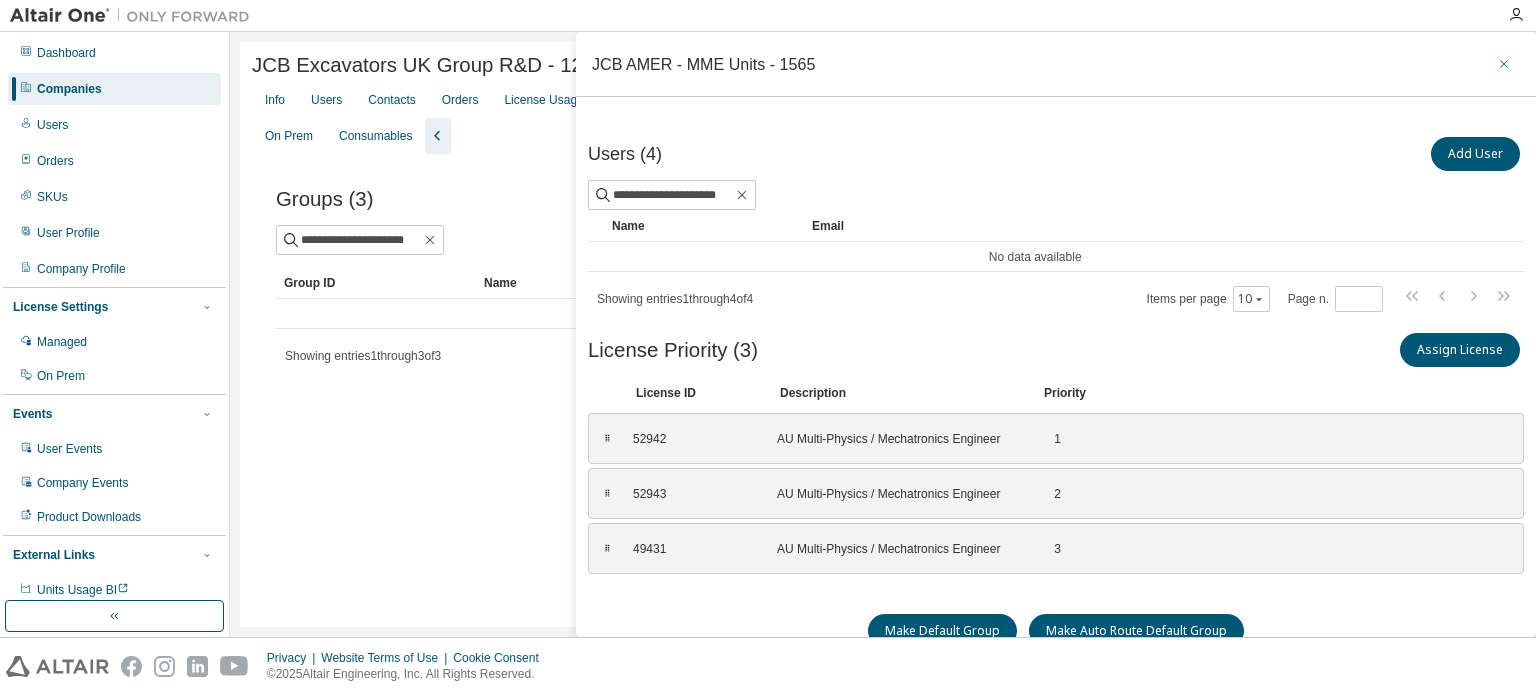 click 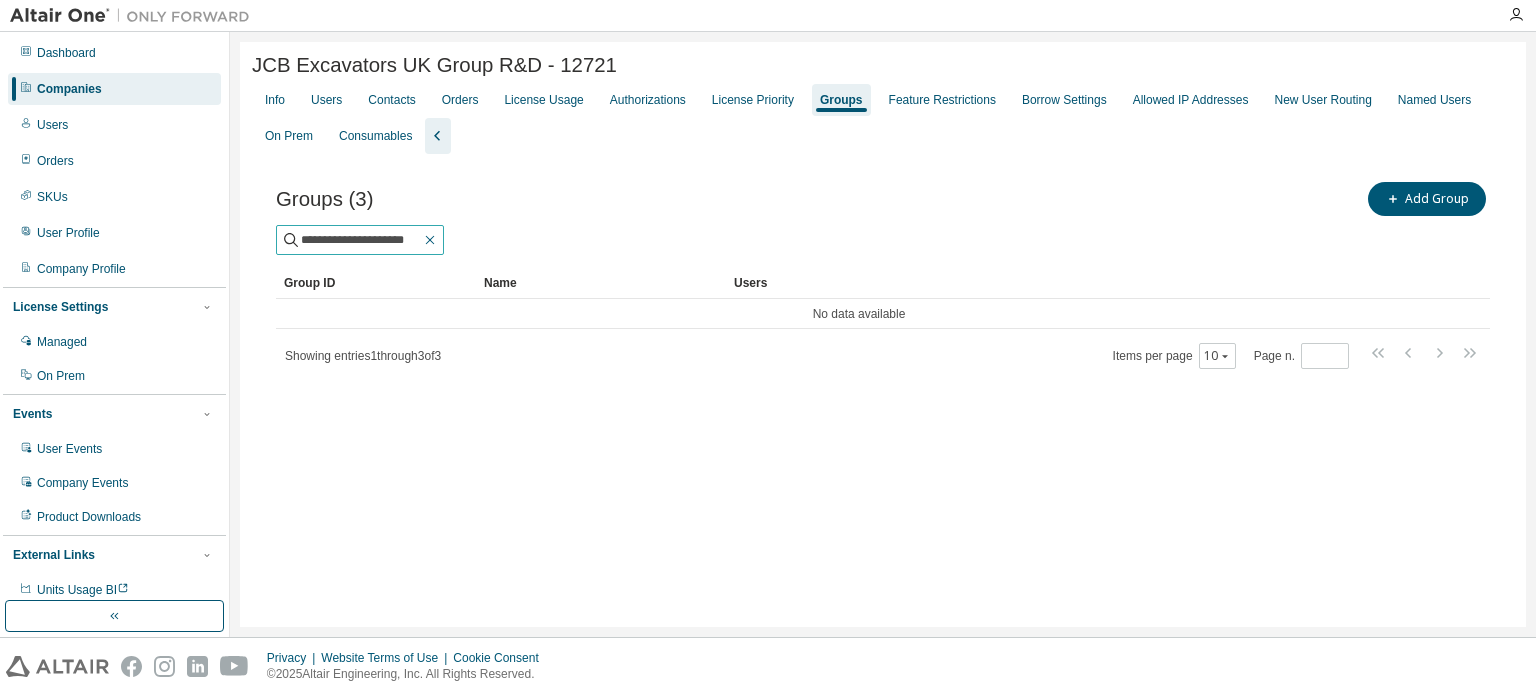 click 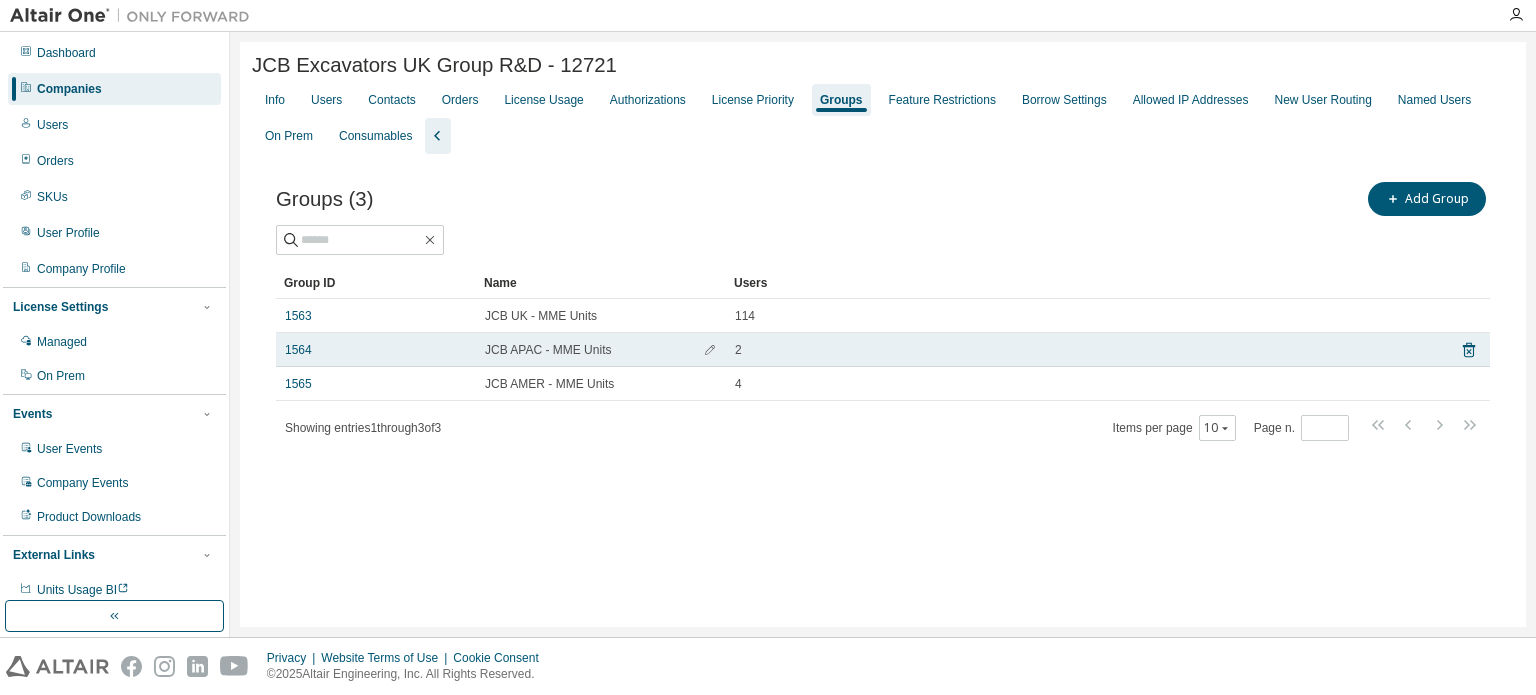 click on "2" at bounding box center [1084, 350] 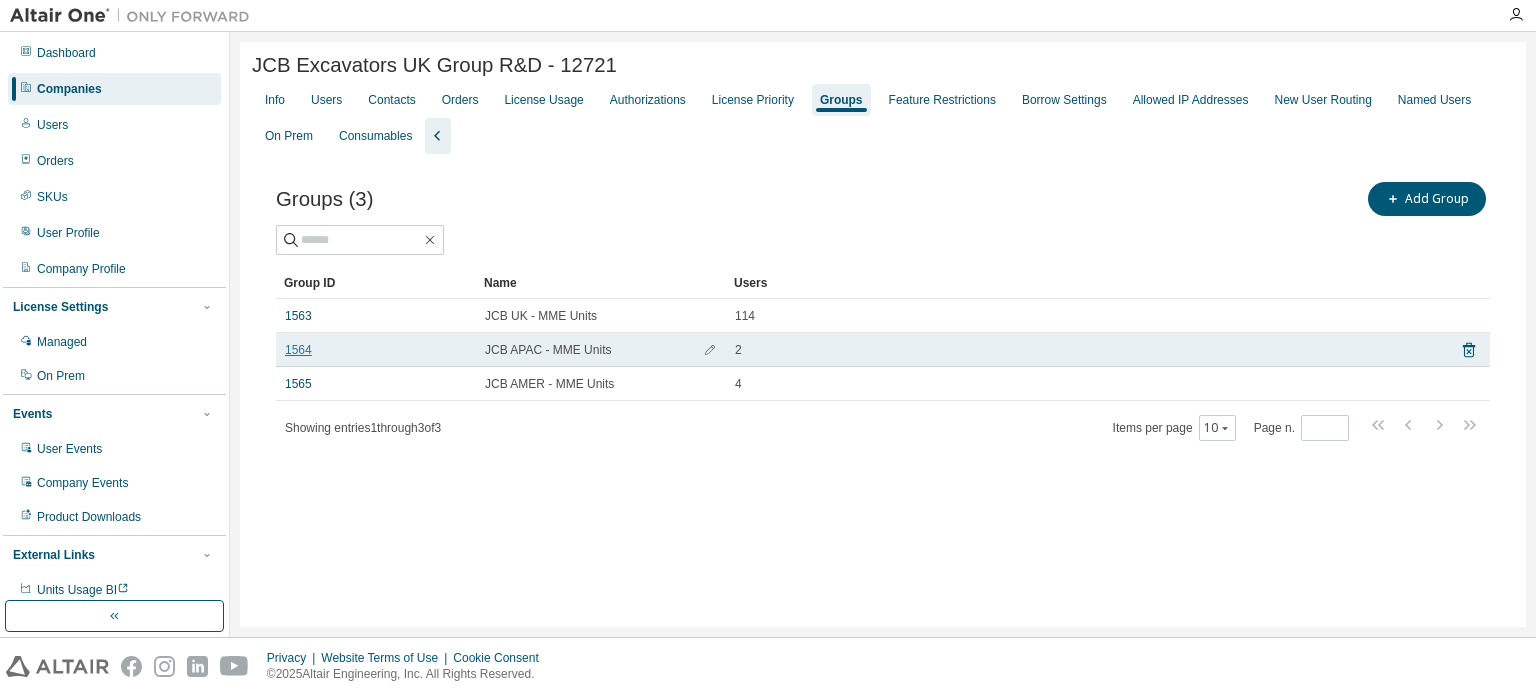 click on "1564" at bounding box center (298, 350) 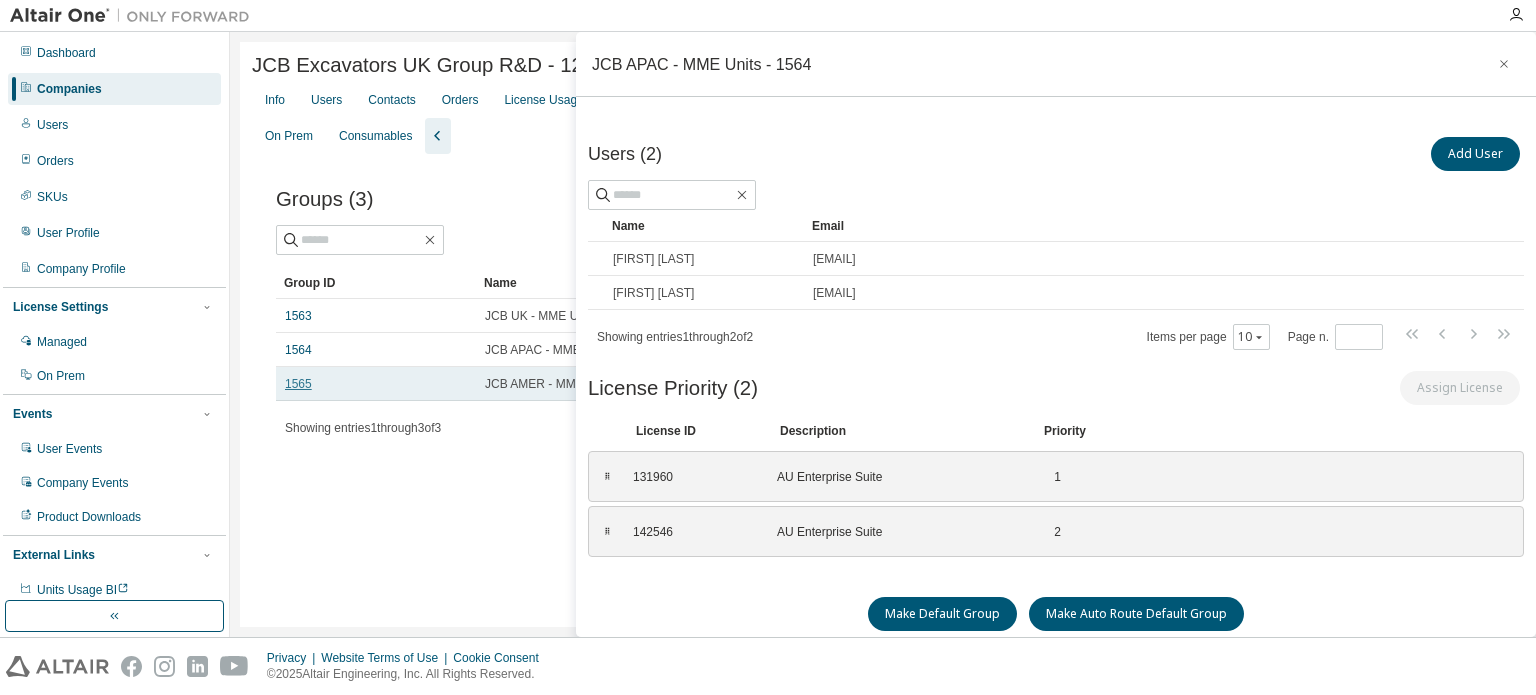 click on "1565" at bounding box center (298, 384) 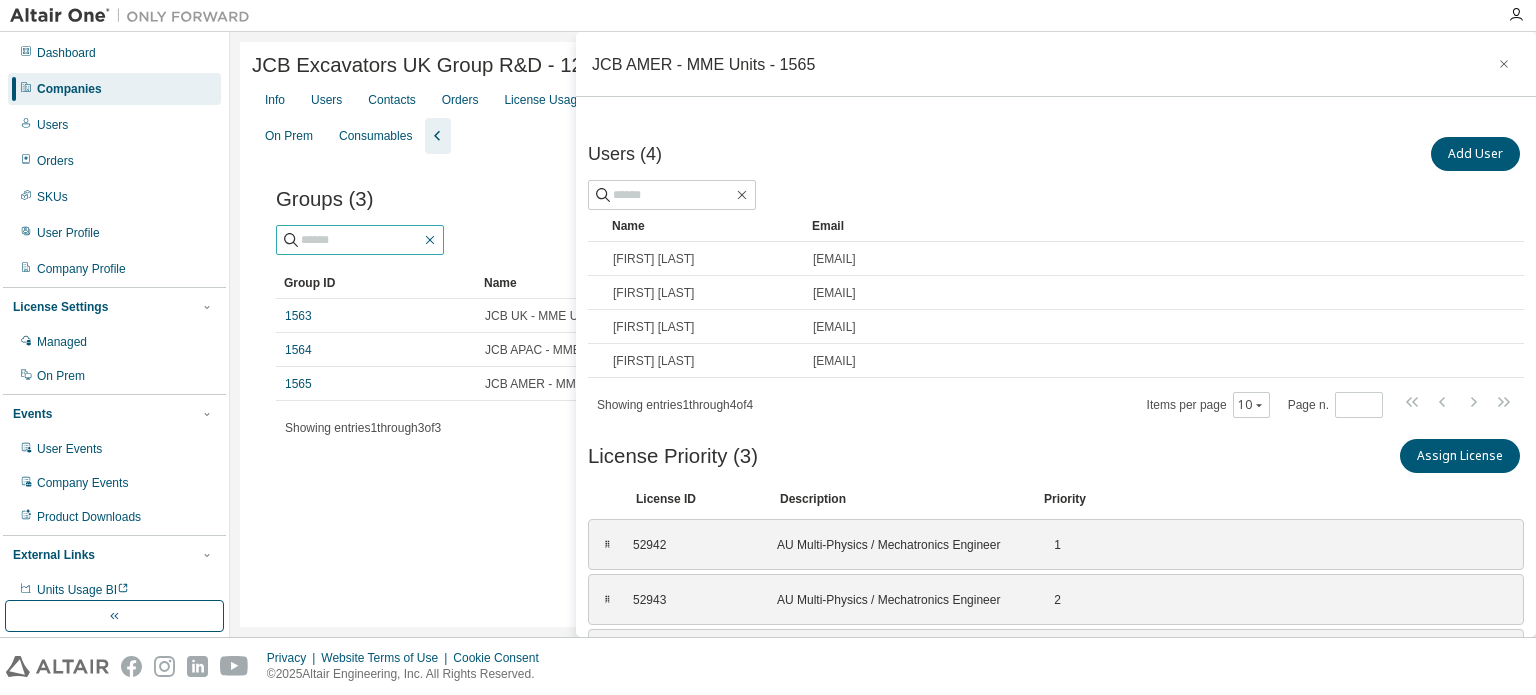 click 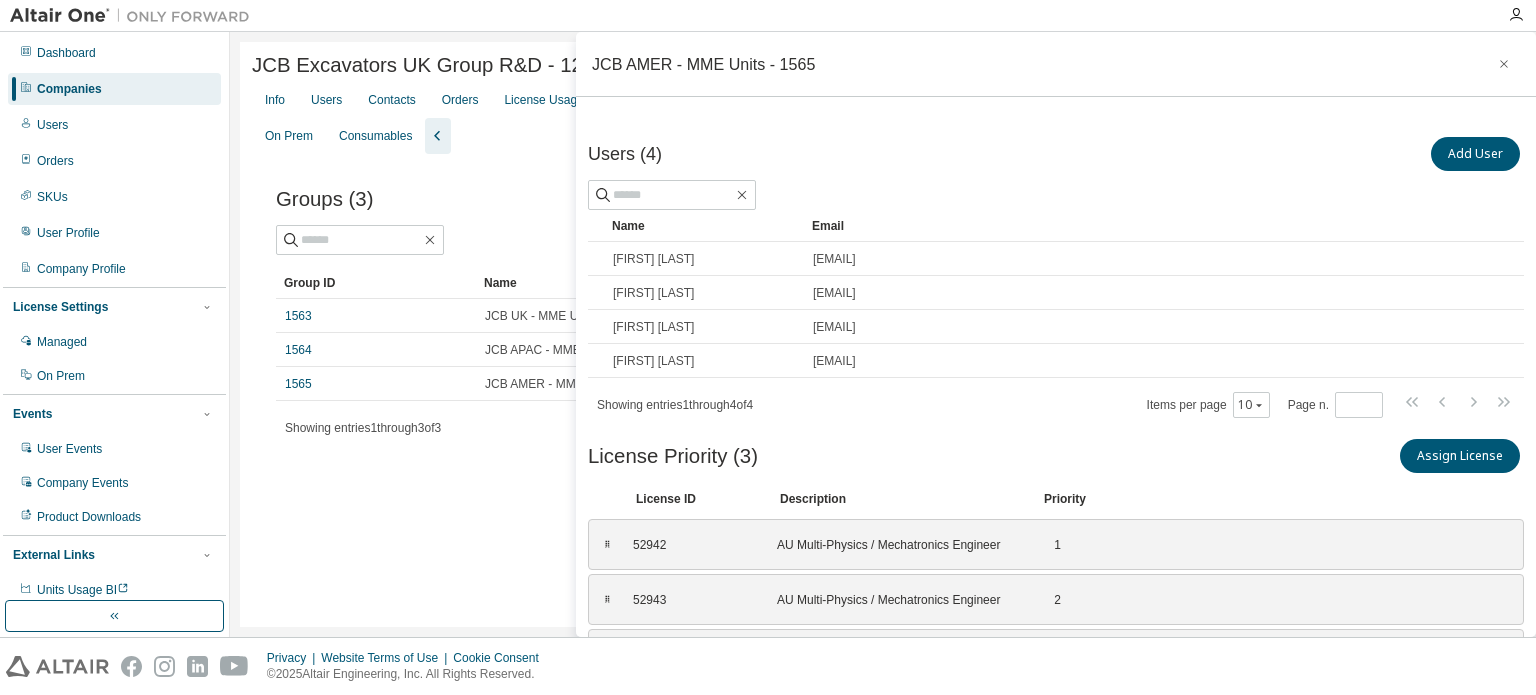 click on "Companies" at bounding box center (114, 89) 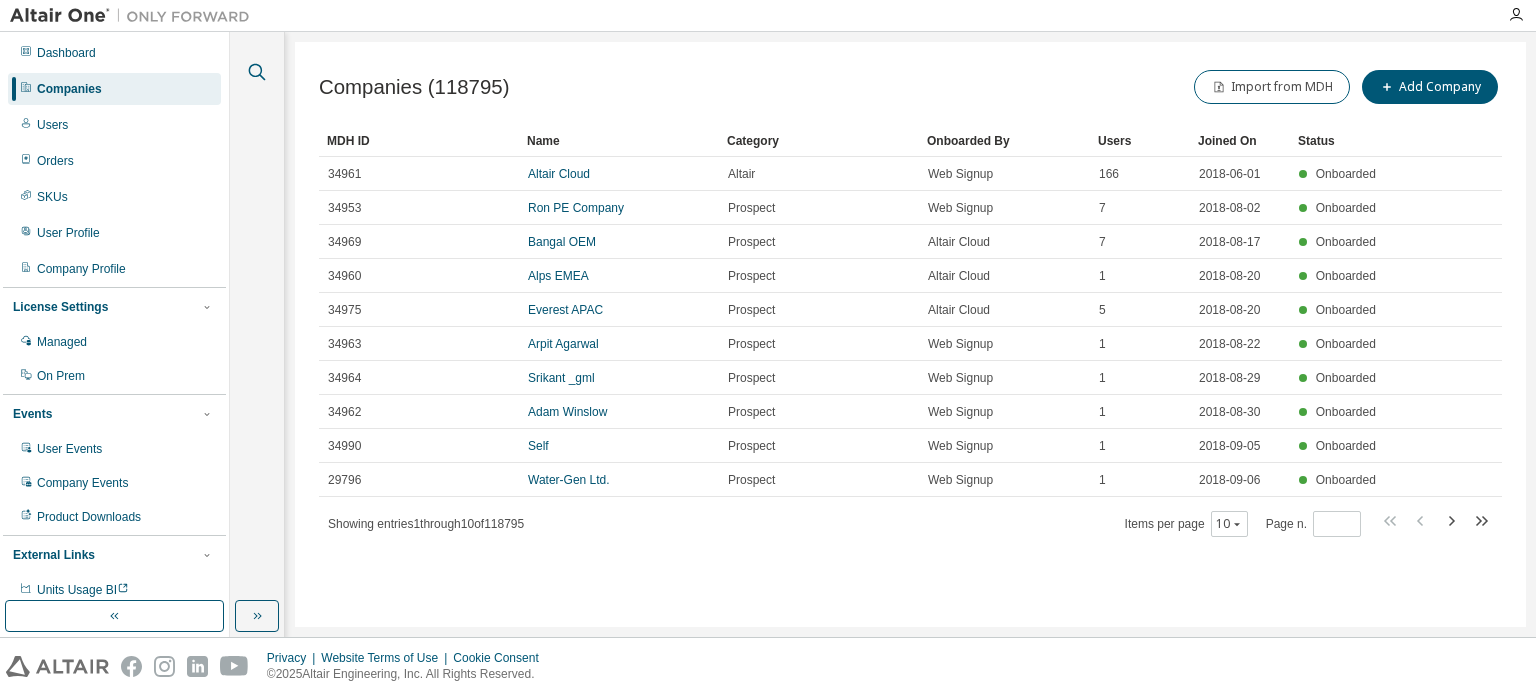 click 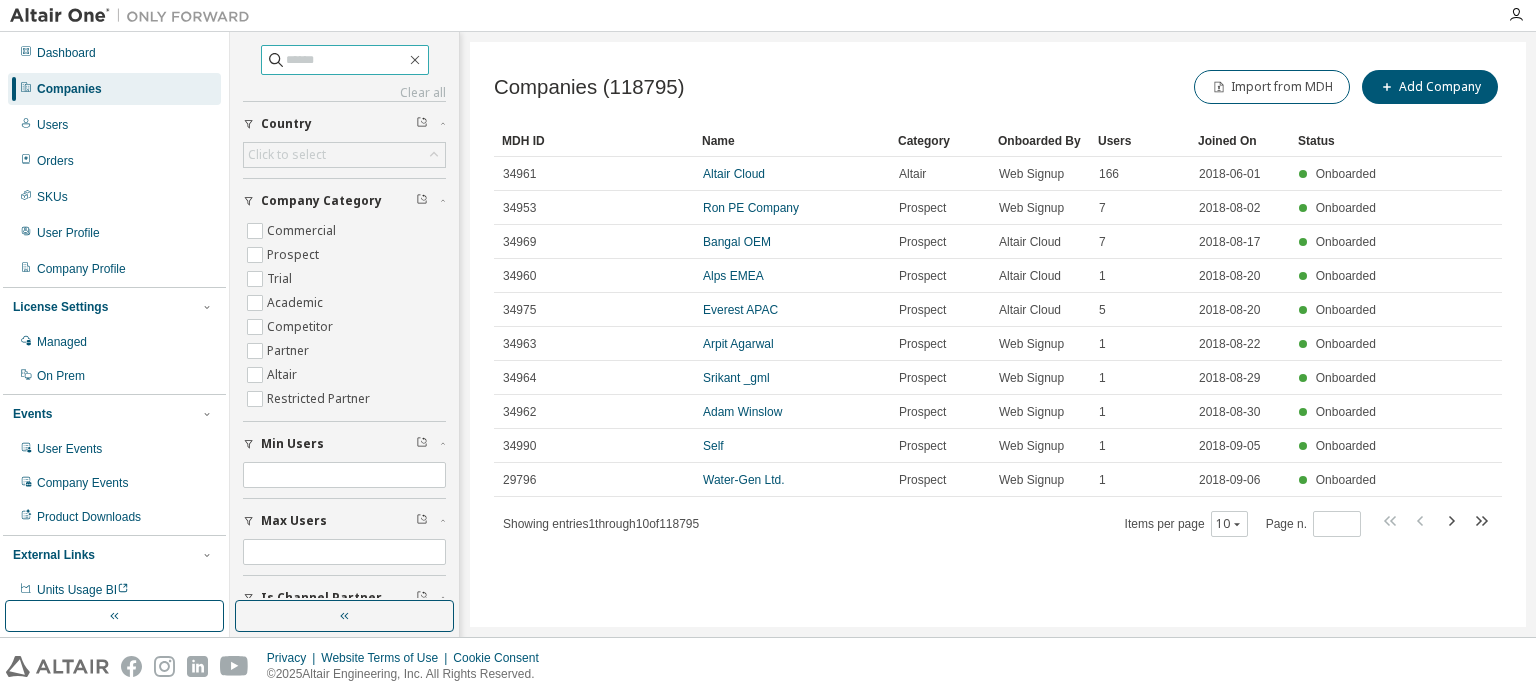 paste on "**********" 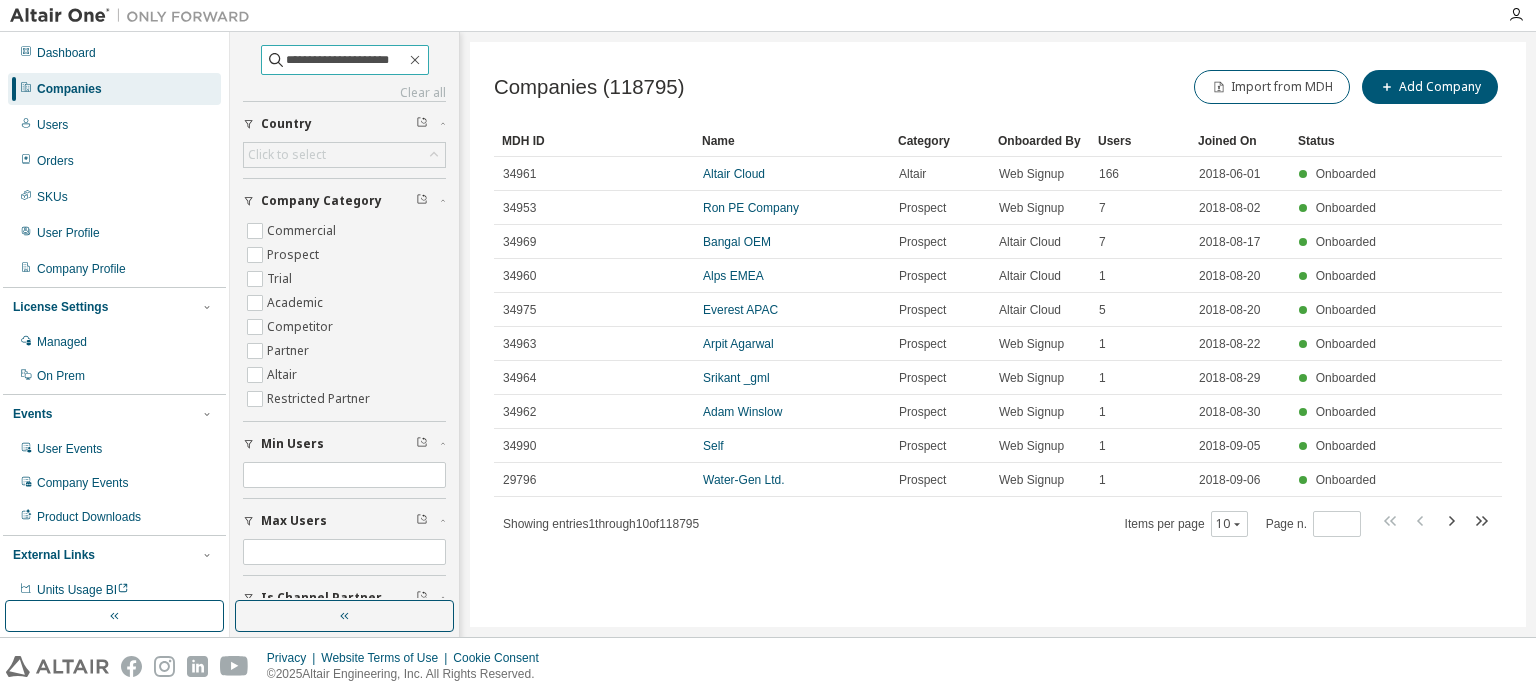 click on "**********" at bounding box center [346, 60] 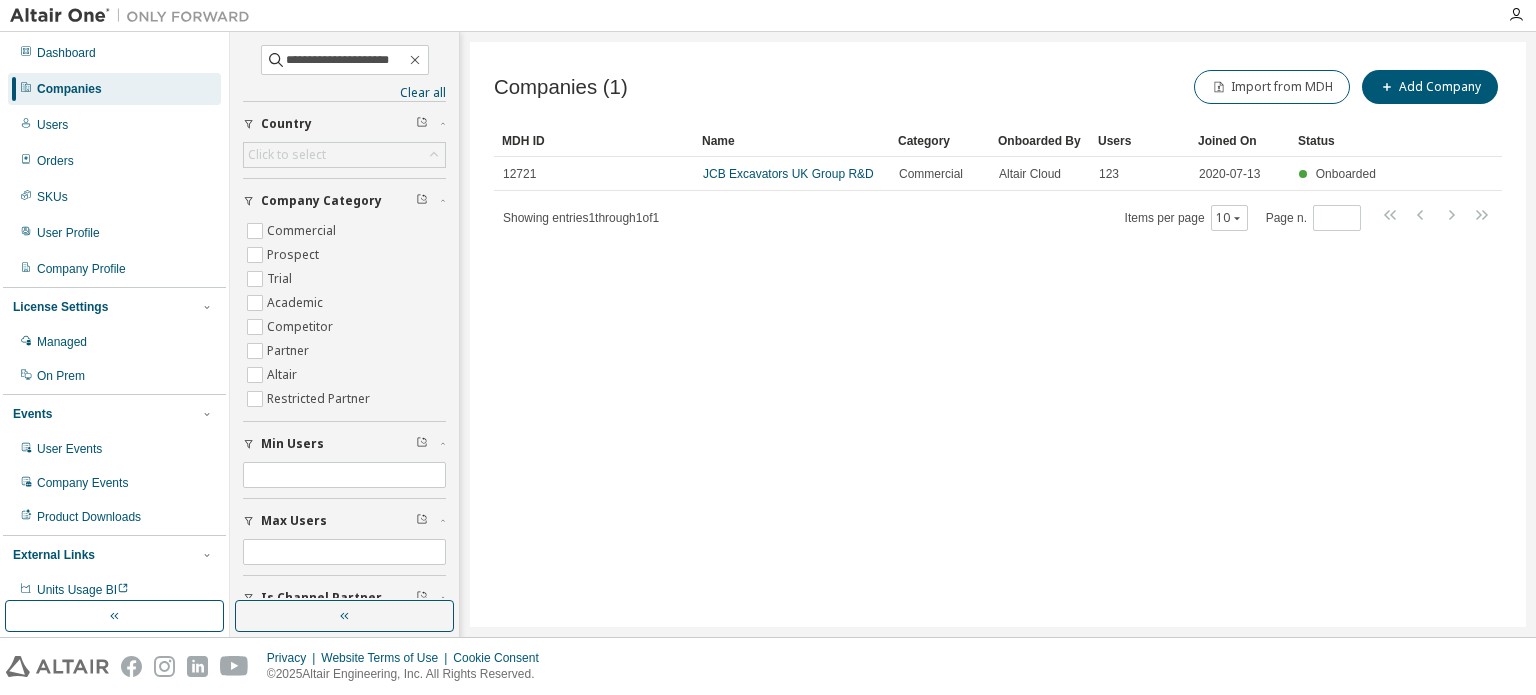 click on "Companies (1) Import from MDH Add Company Clear Load Save Save As Field Operator Value Select filter Select operand Add criteria Search MDH ID Name Category Onboarded By Users Joined On Status 12721 JCB Excavators UK Group R&D Commercial Altair Cloud 123 2020-07-13 Onboarded Showing entries 1 through 1 of 1 Items per page 10 Page n. *" at bounding box center (998, 334) 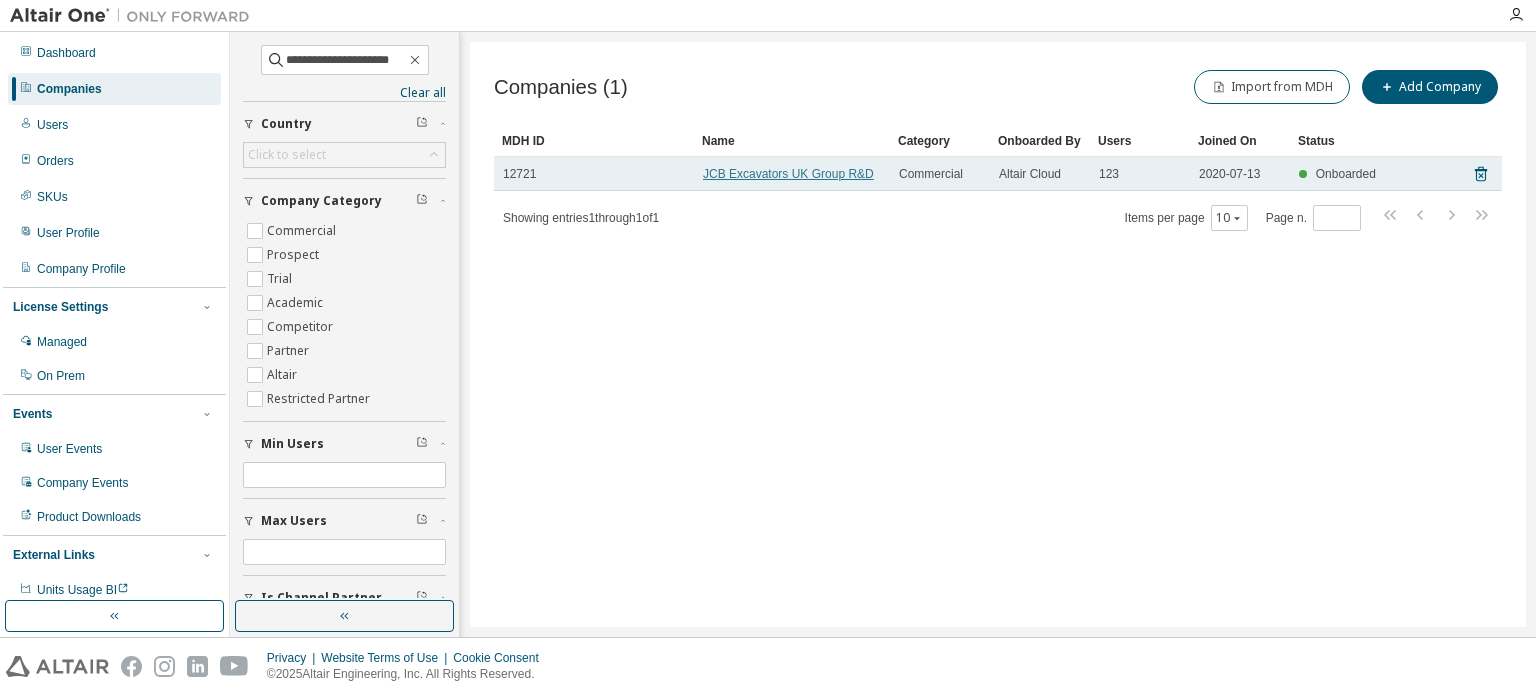 click on "JCB Excavators UK Group R&D" at bounding box center (788, 174) 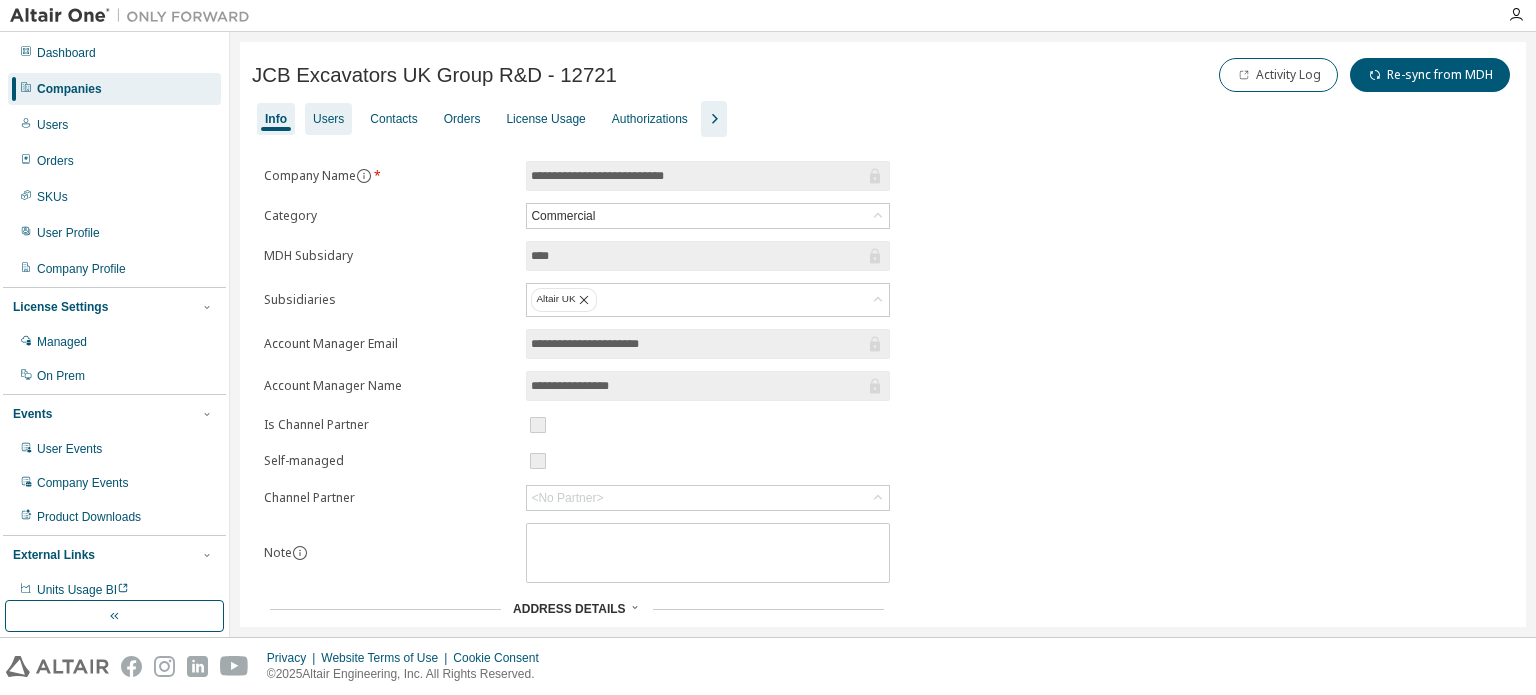 click on "Users" at bounding box center [328, 119] 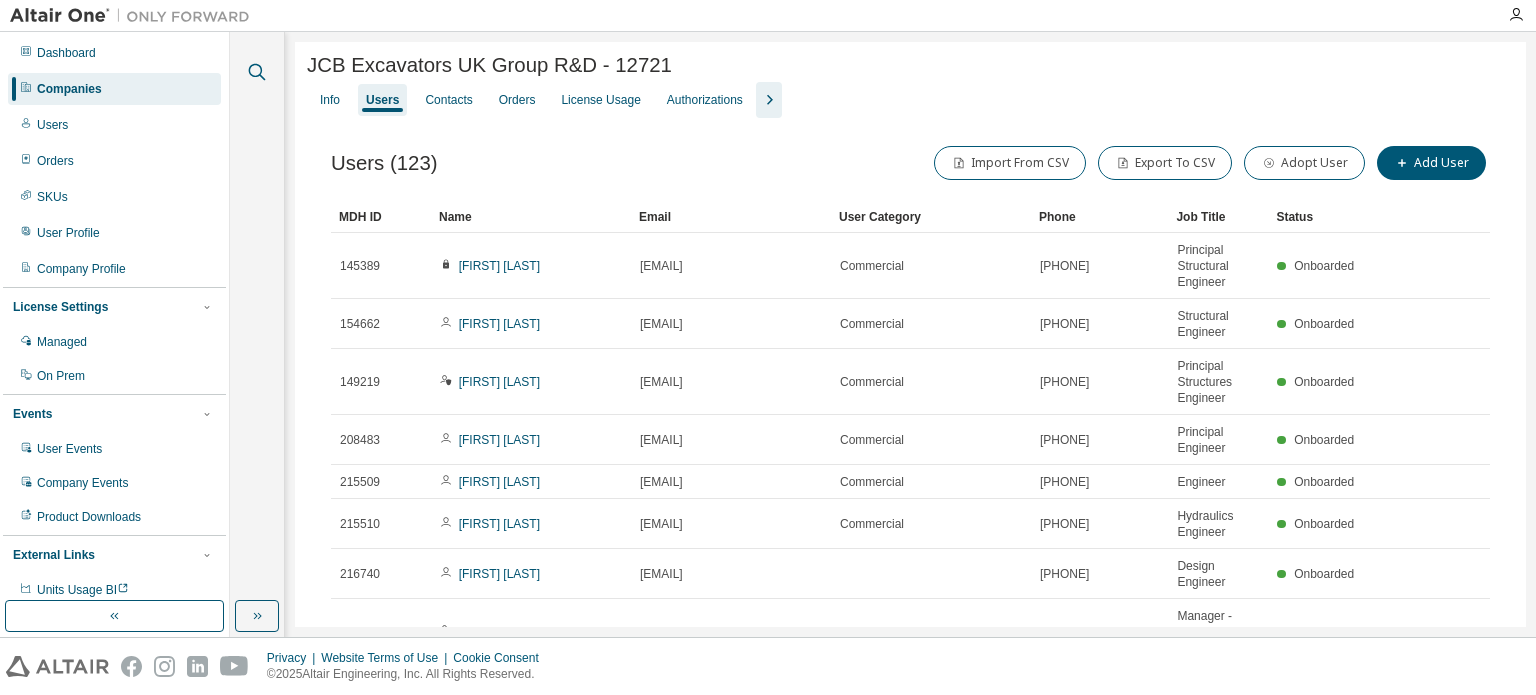 click 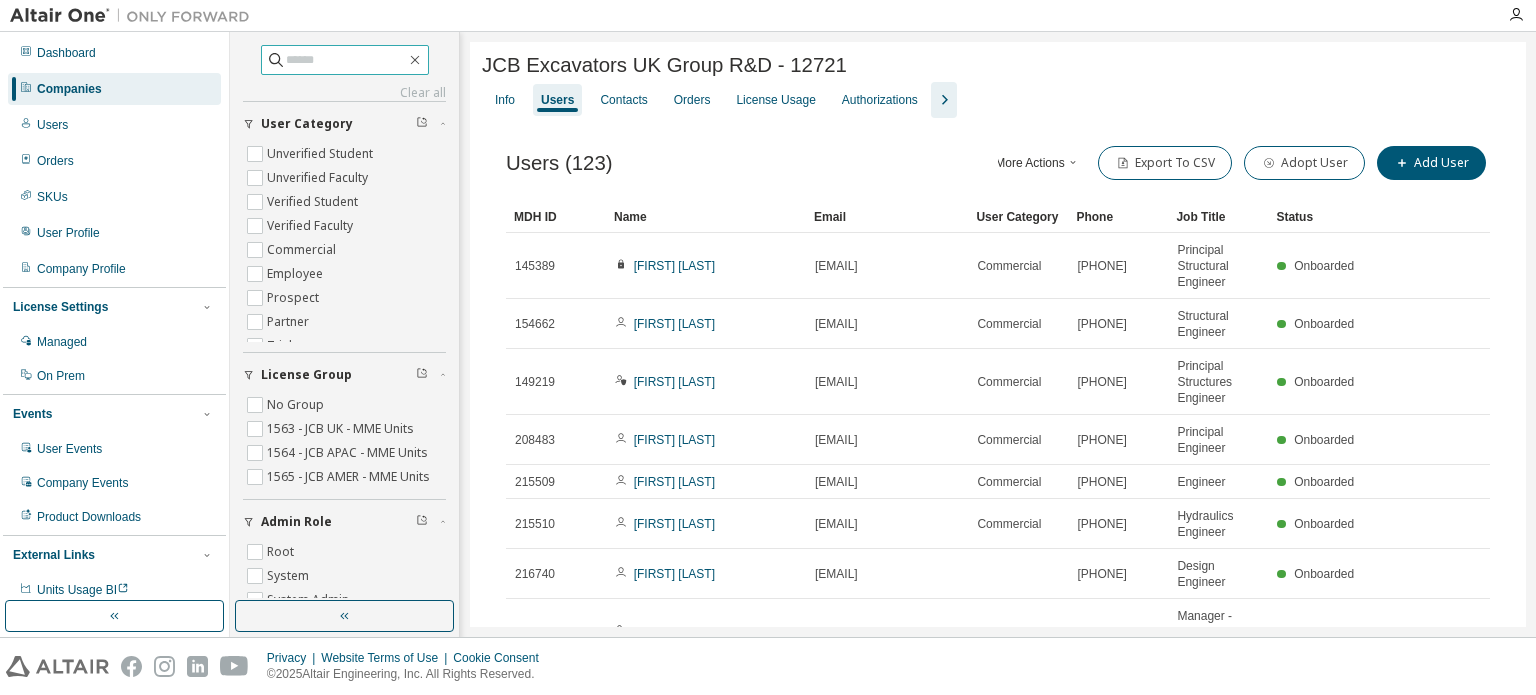 click at bounding box center (346, 60) 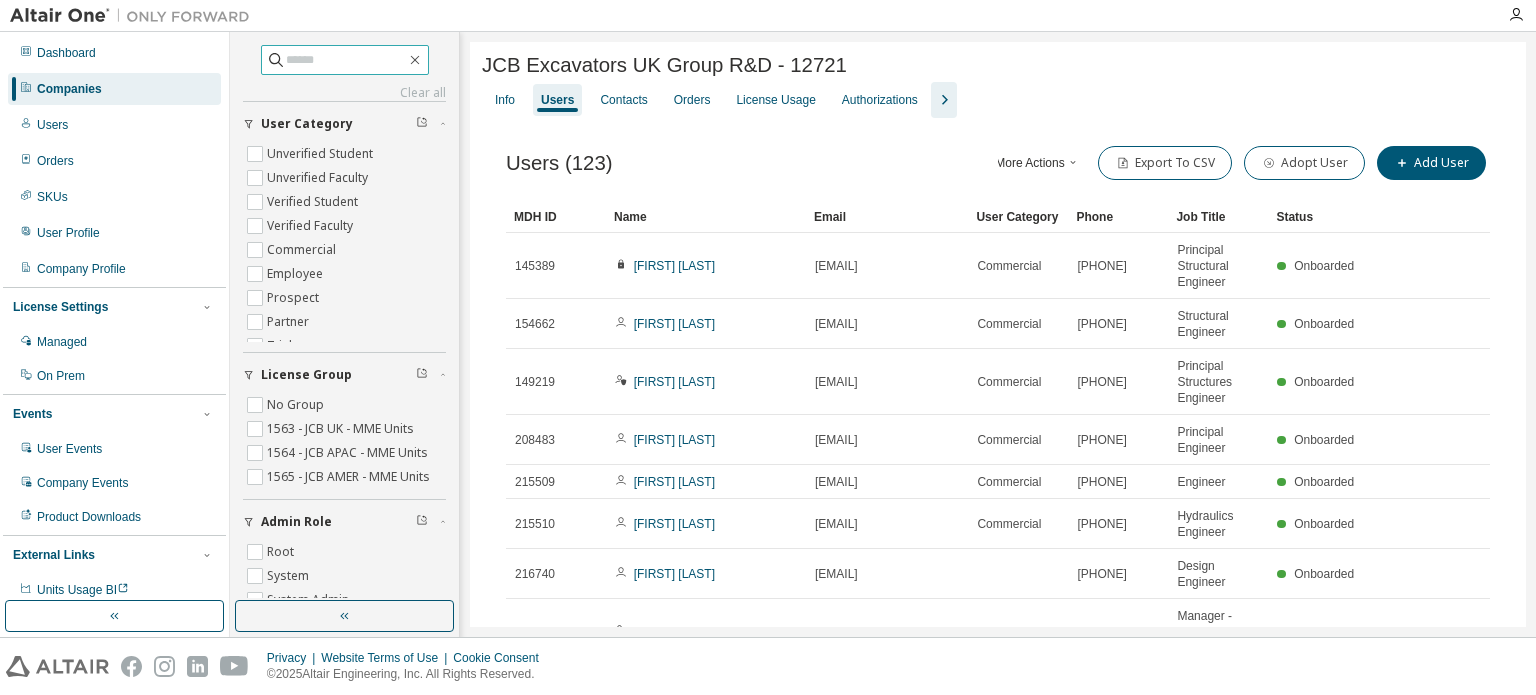 click at bounding box center [346, 60] 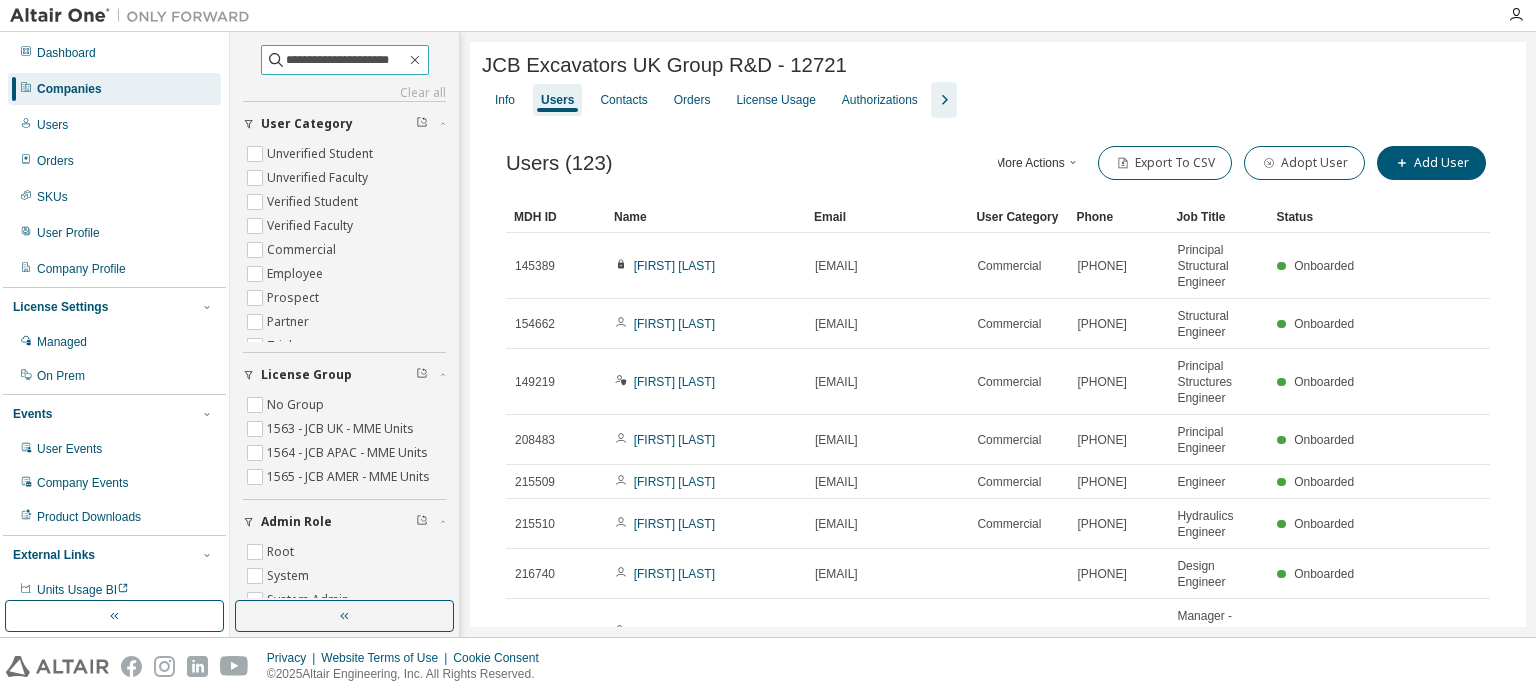 type on "**********" 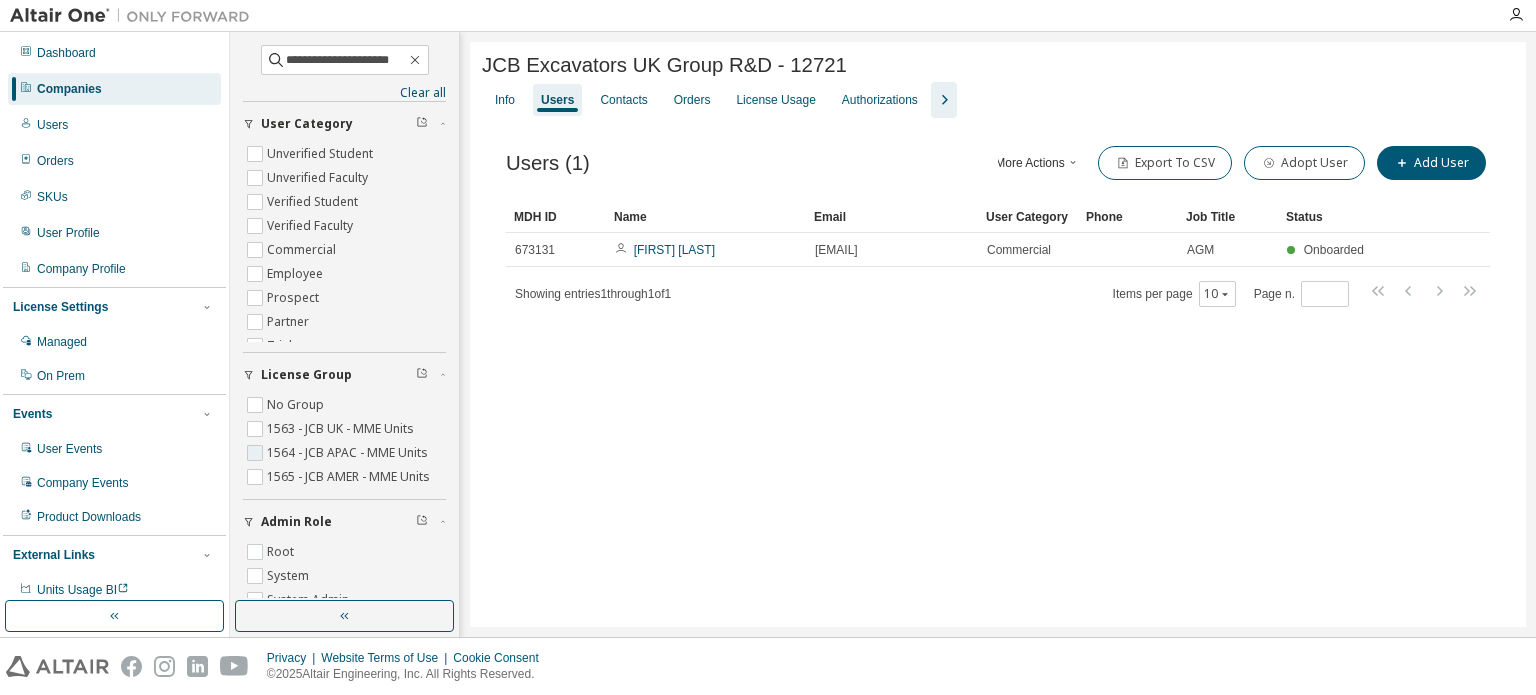 click on "1564 - JCB APAC - MME Units" at bounding box center (349, 453) 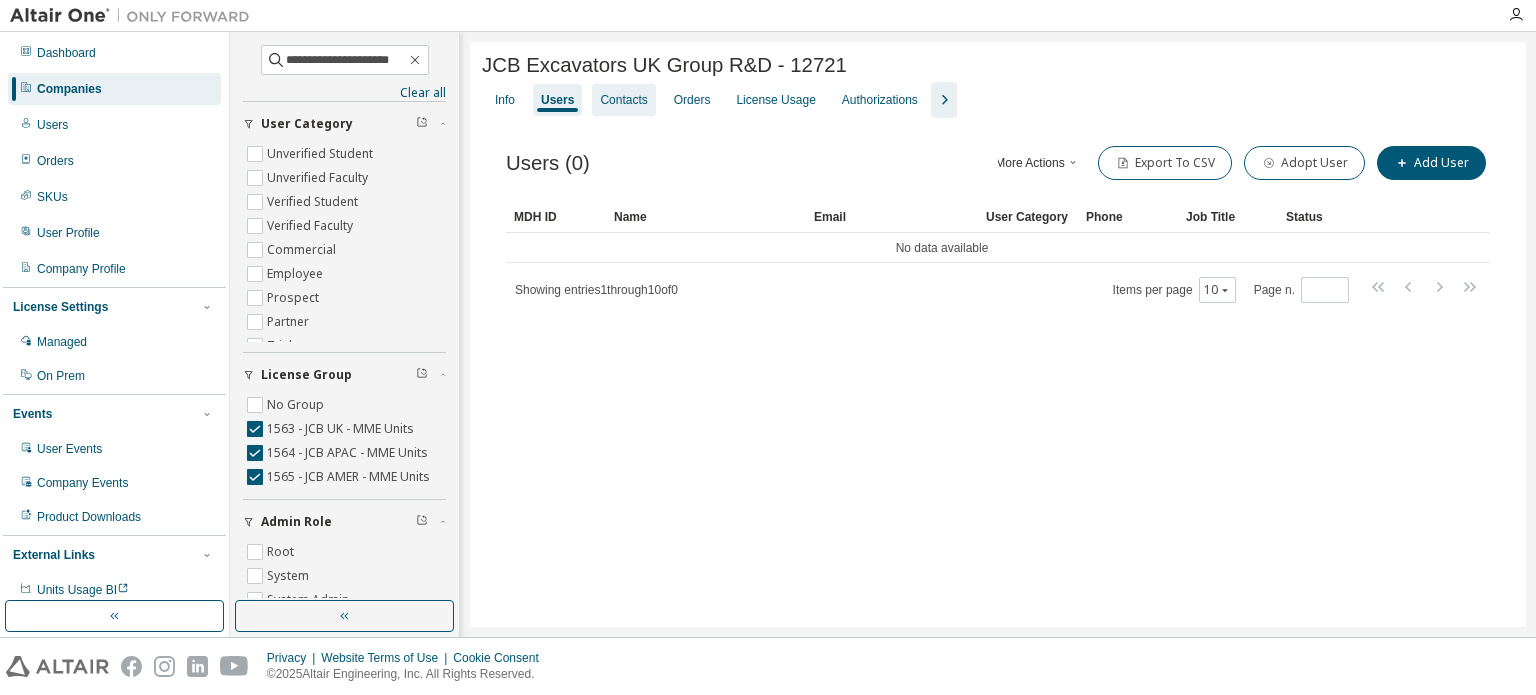 click on "Contacts" at bounding box center [623, 100] 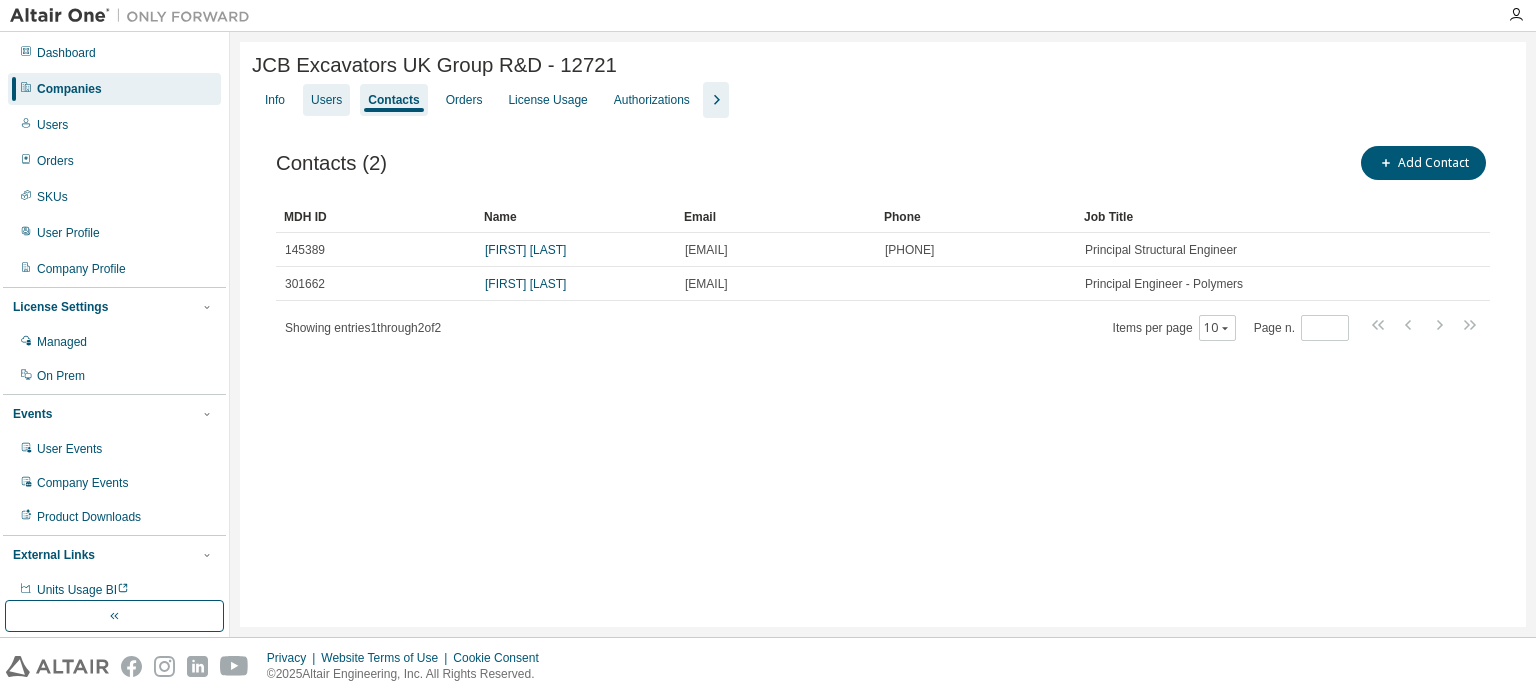 click on "Users" at bounding box center (326, 100) 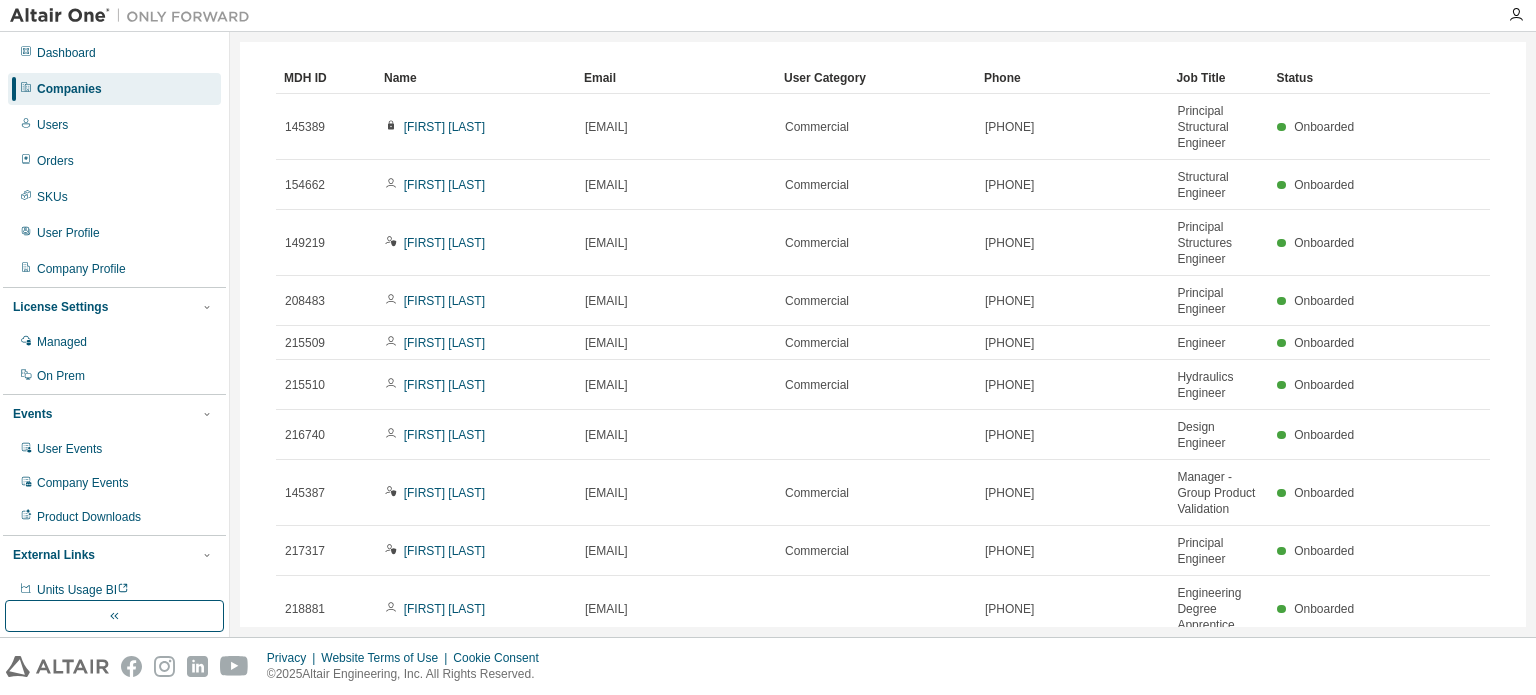 scroll, scrollTop: 0, scrollLeft: 0, axis: both 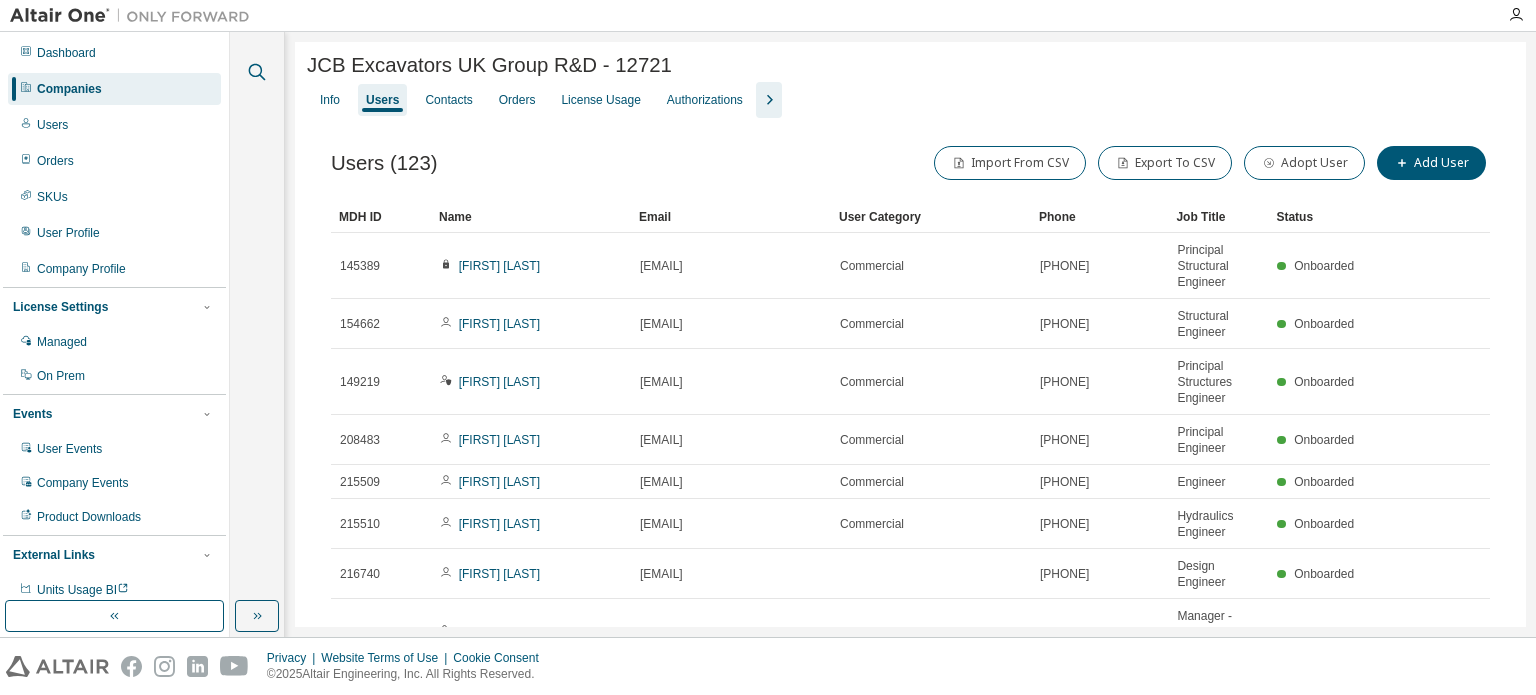 click 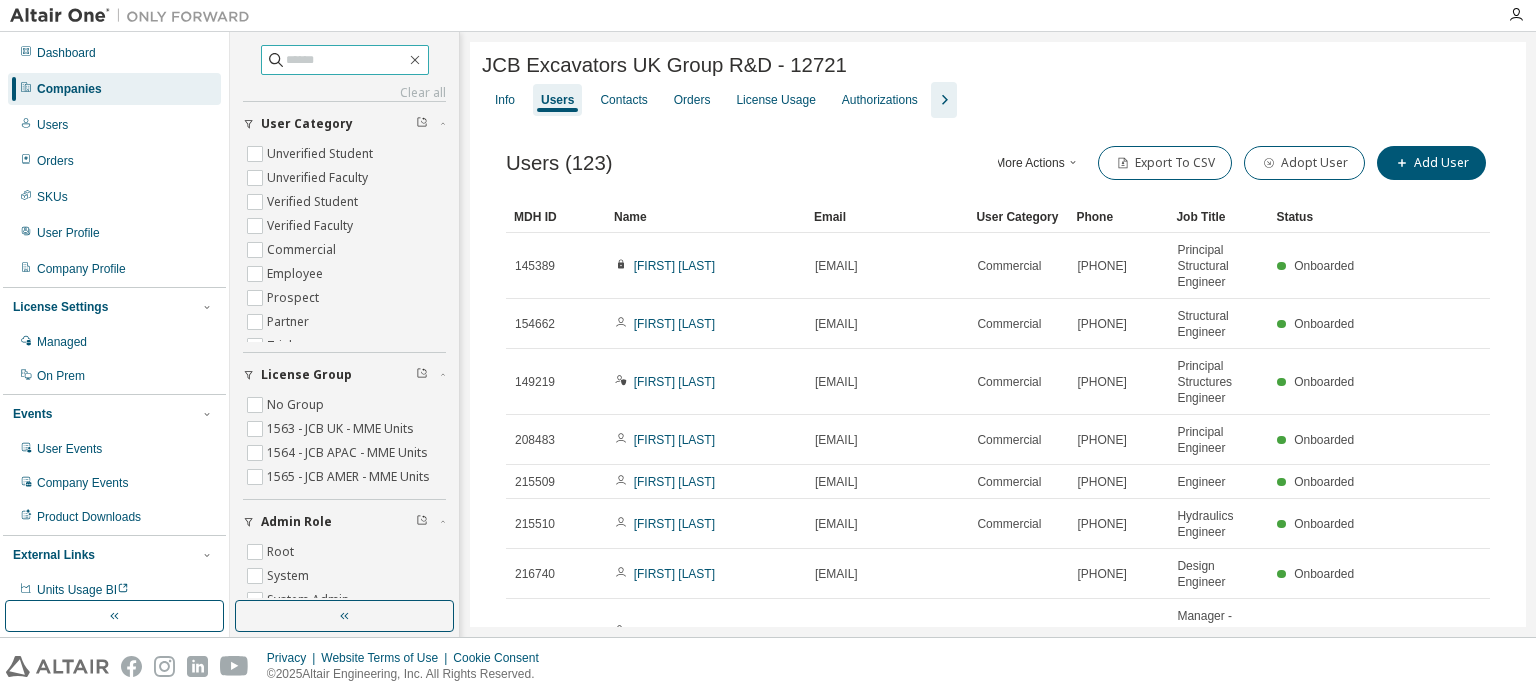 click at bounding box center (346, 60) 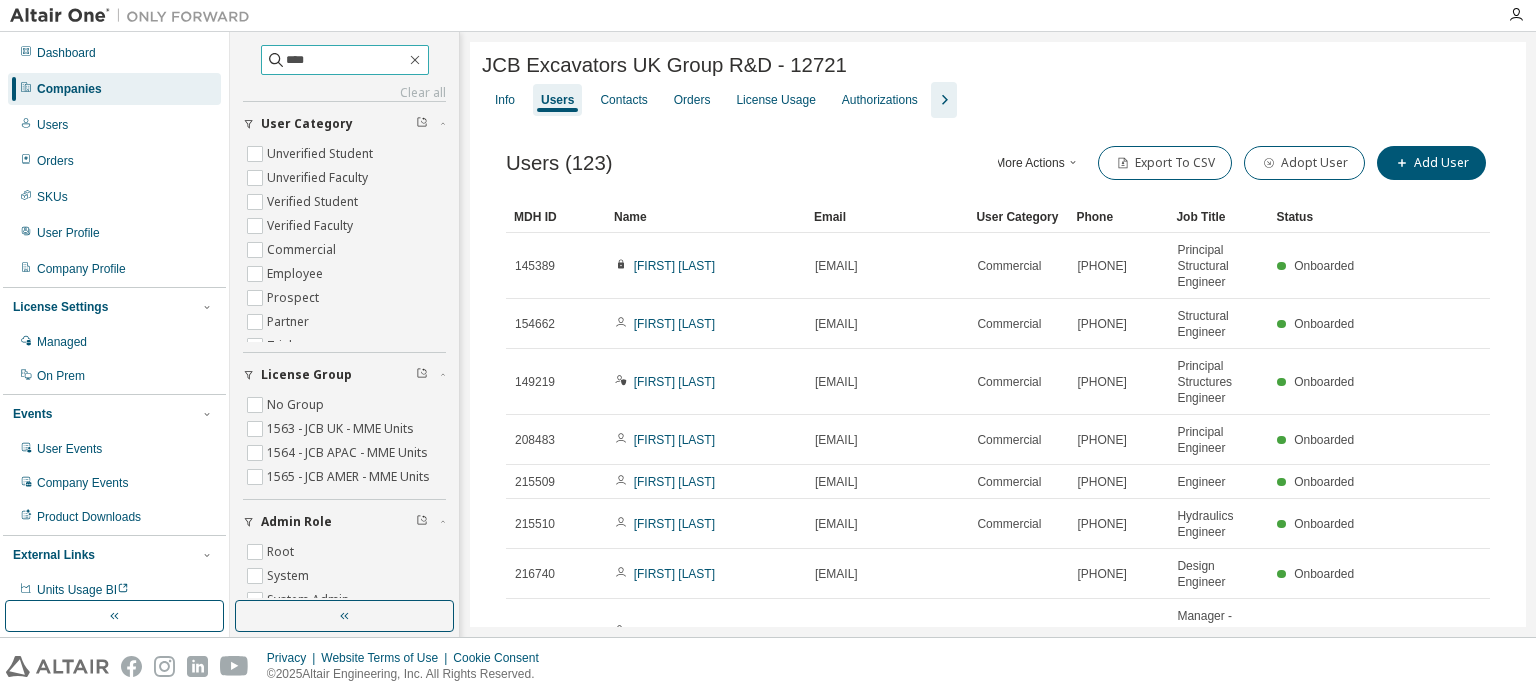 type on "****" 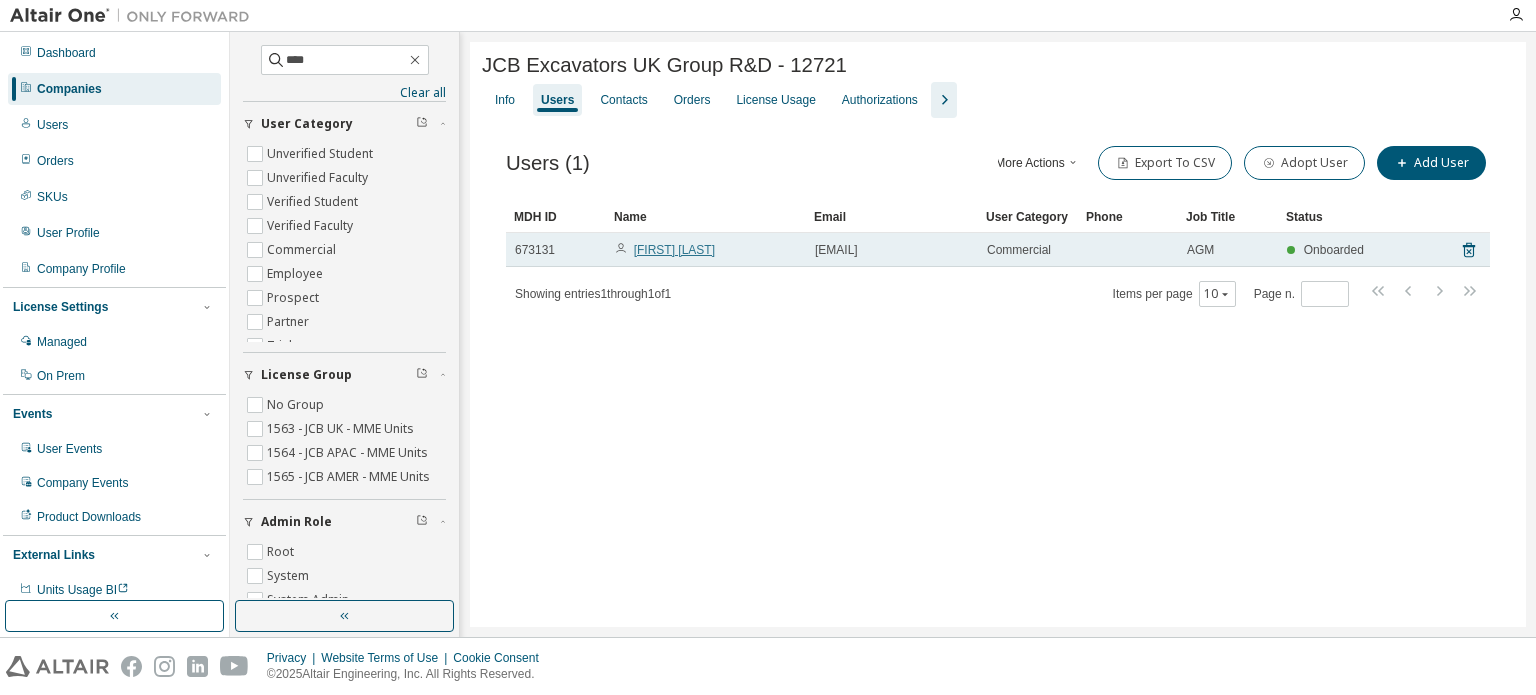 click on "[FIRST] [LAST]" at bounding box center (674, 250) 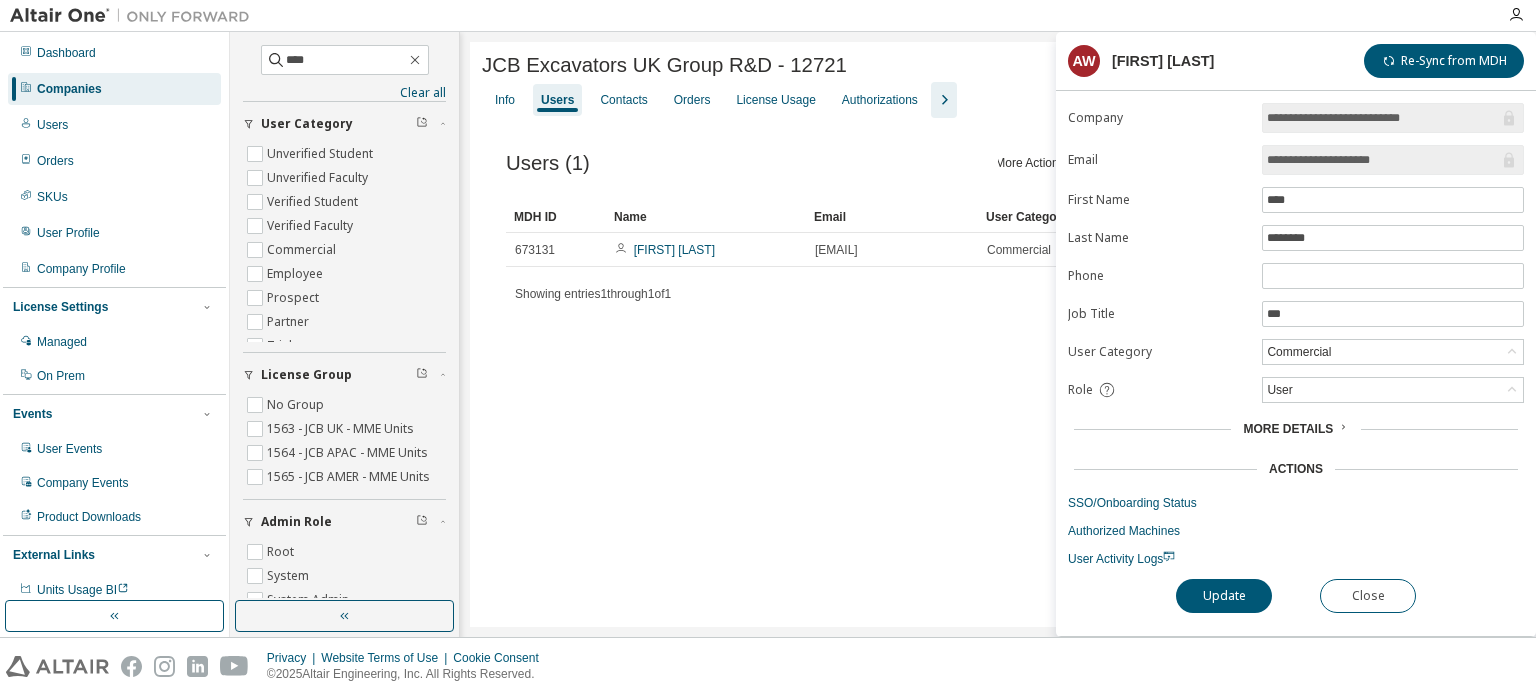 click on "More Details" at bounding box center [1295, 429] 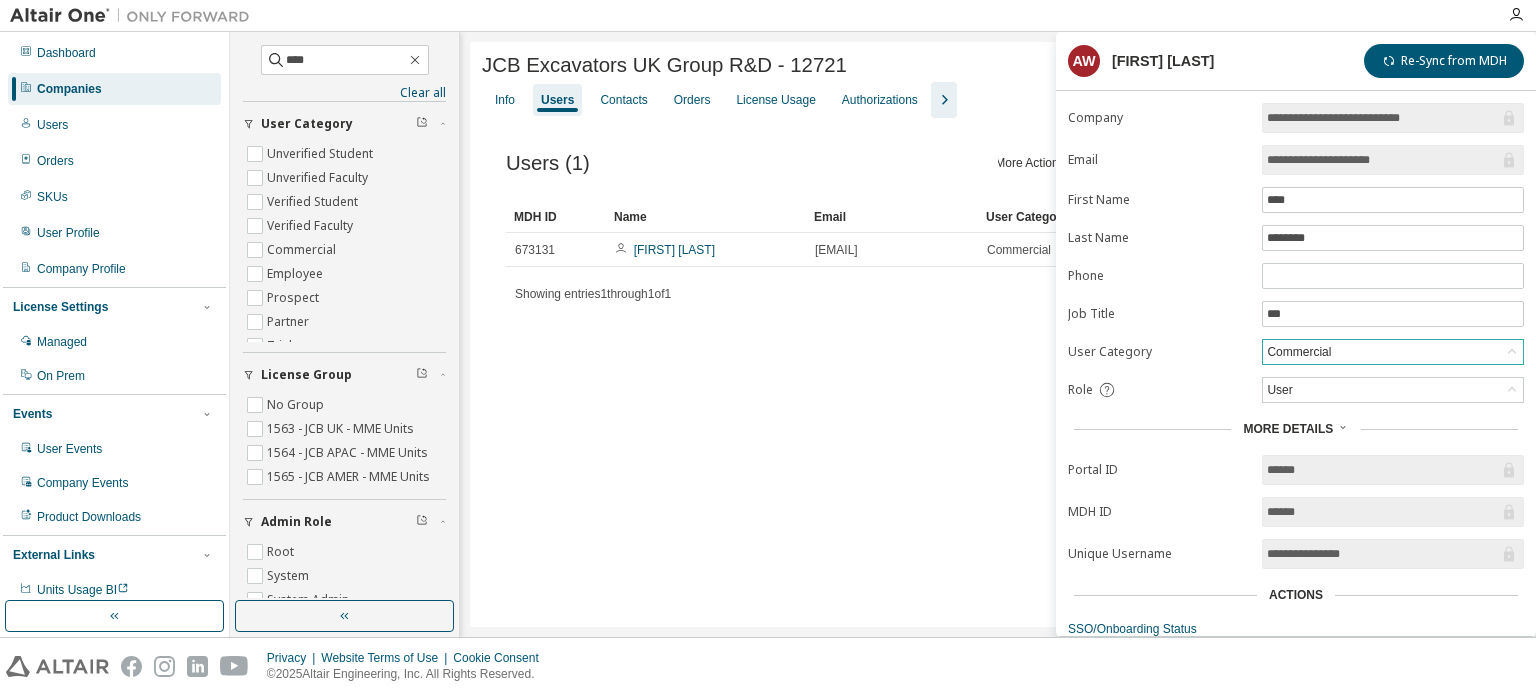 scroll, scrollTop: 106, scrollLeft: 0, axis: vertical 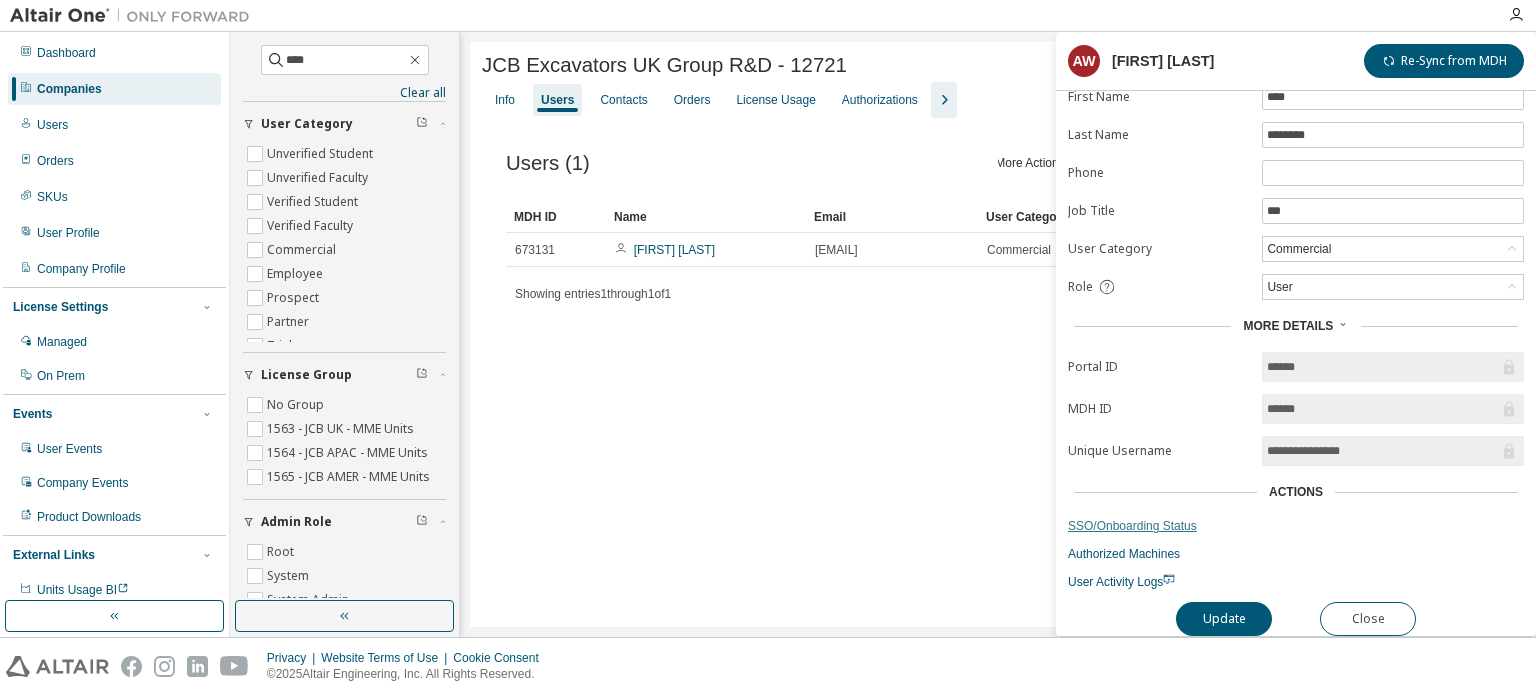 click on "SSO/Onboarding Status" at bounding box center (1296, 526) 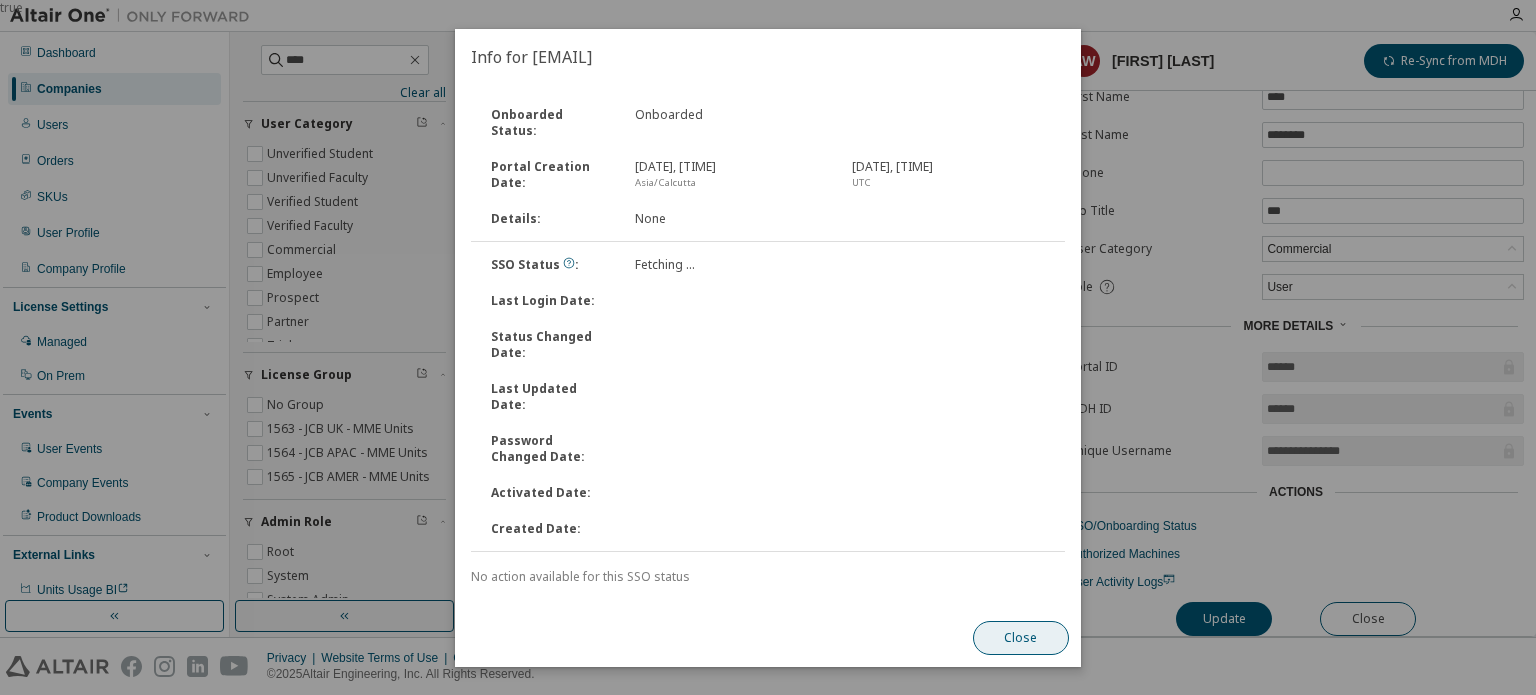 click on "Close" at bounding box center (1021, 638) 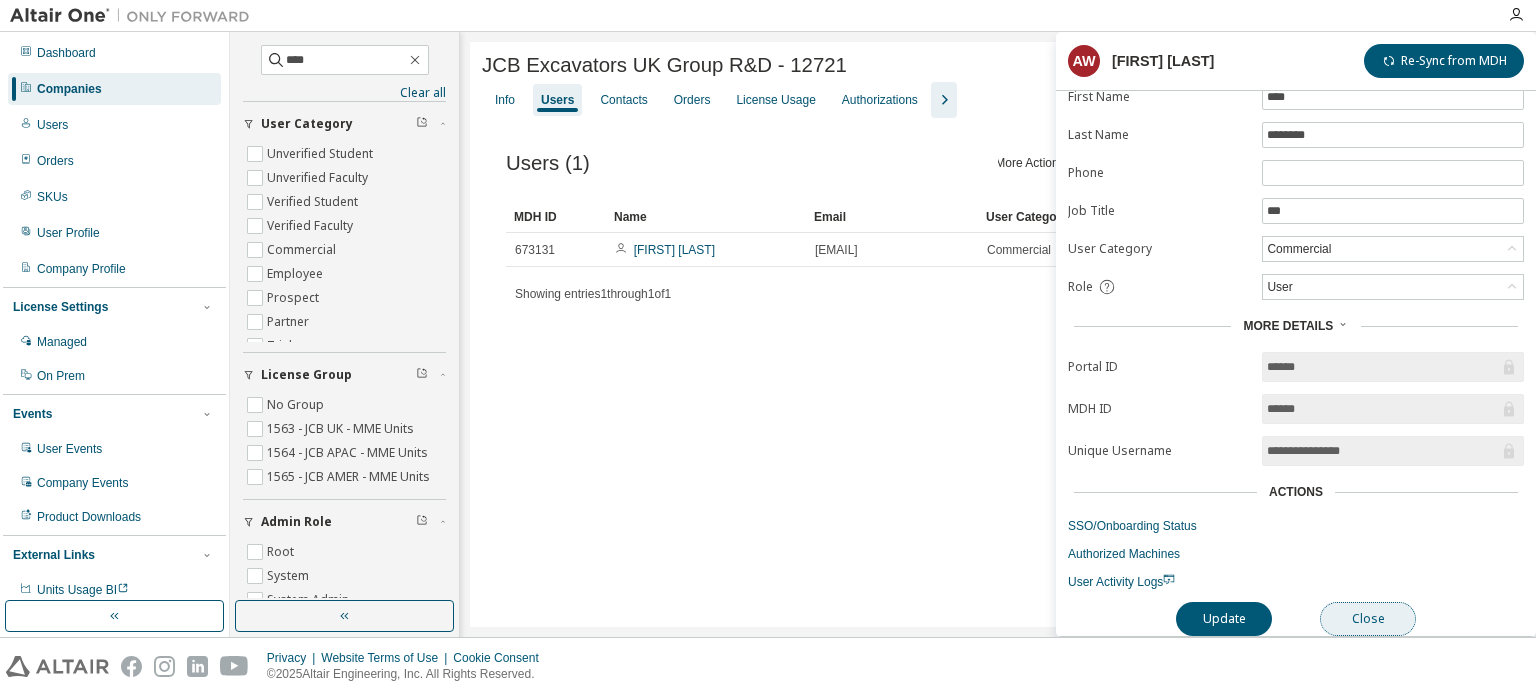 click on "Close" at bounding box center (1368, 619) 